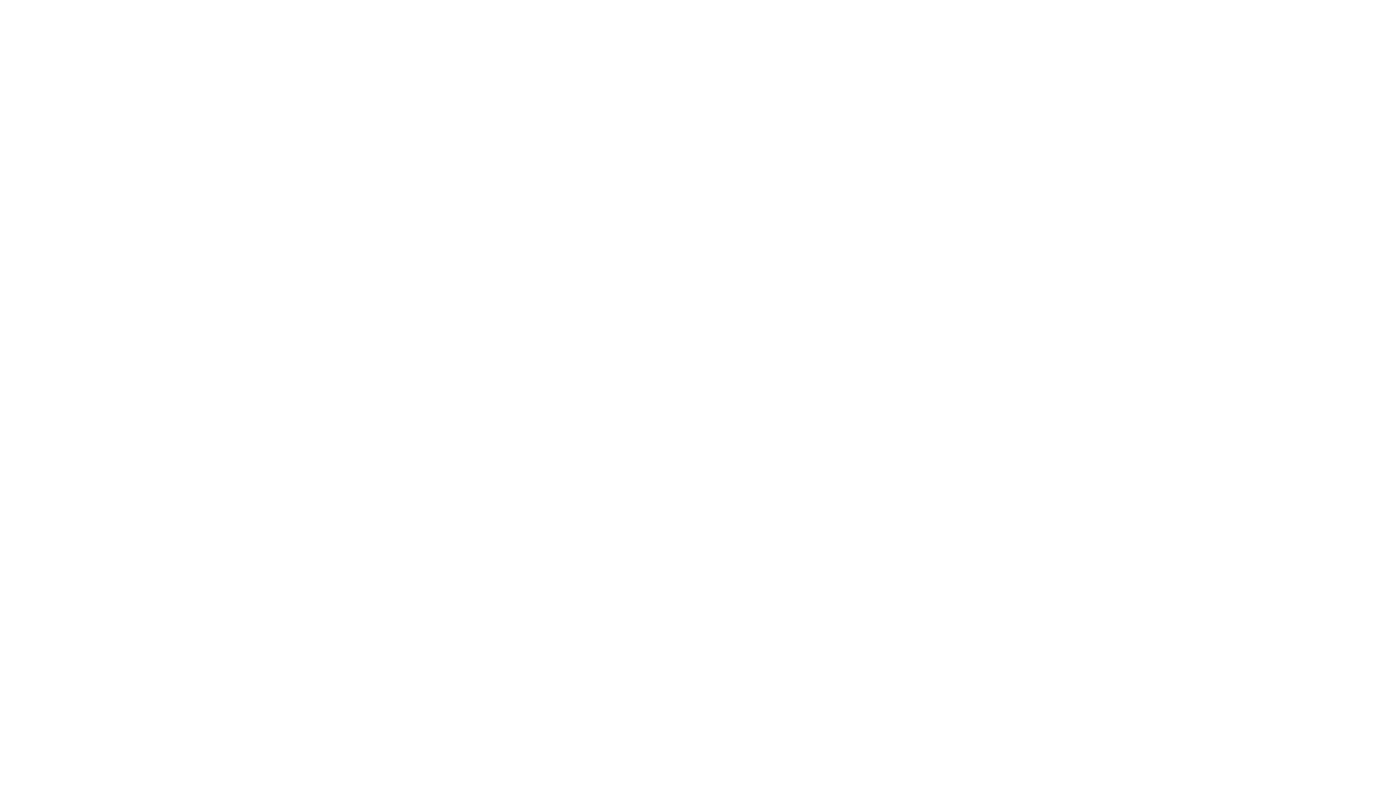 scroll, scrollTop: 0, scrollLeft: 0, axis: both 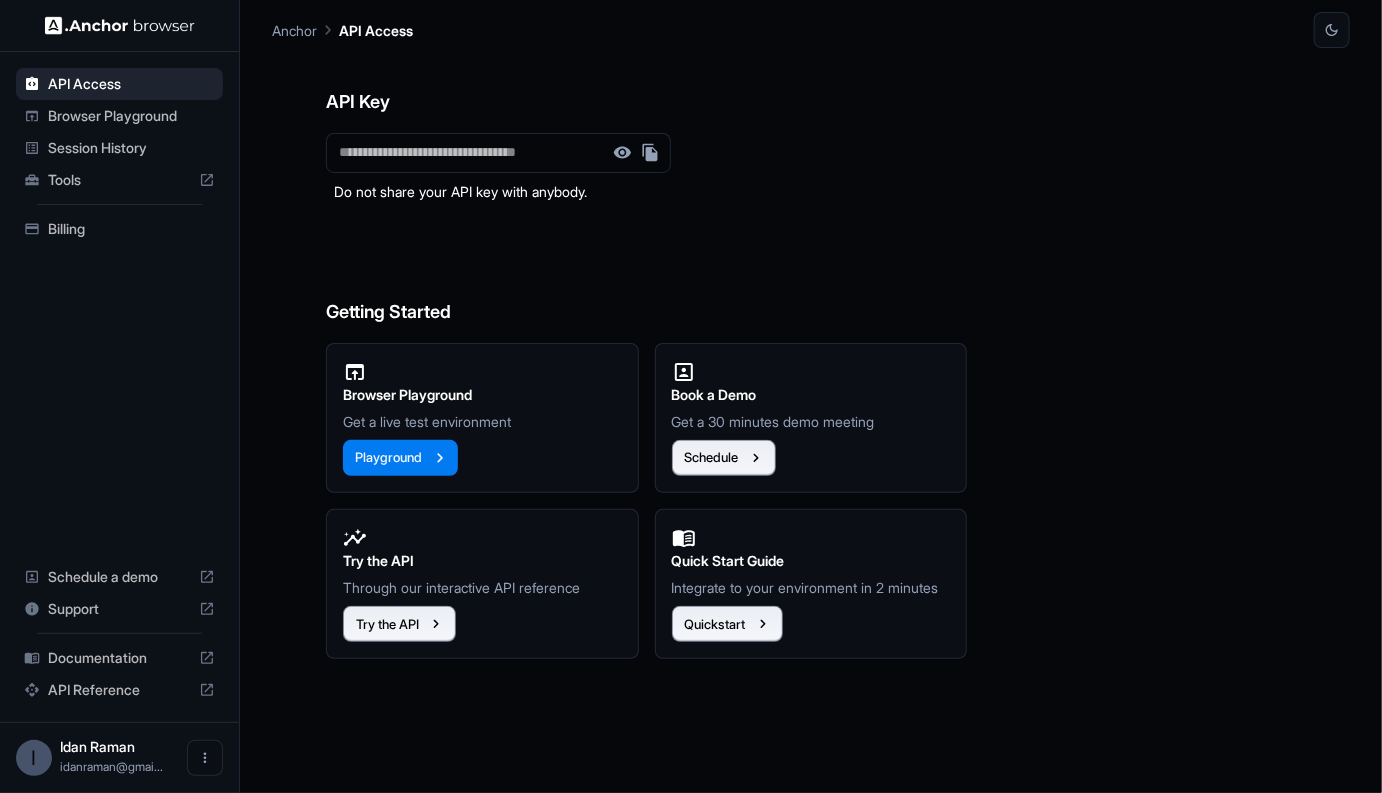 click on "Browser Playground" at bounding box center (131, 116) 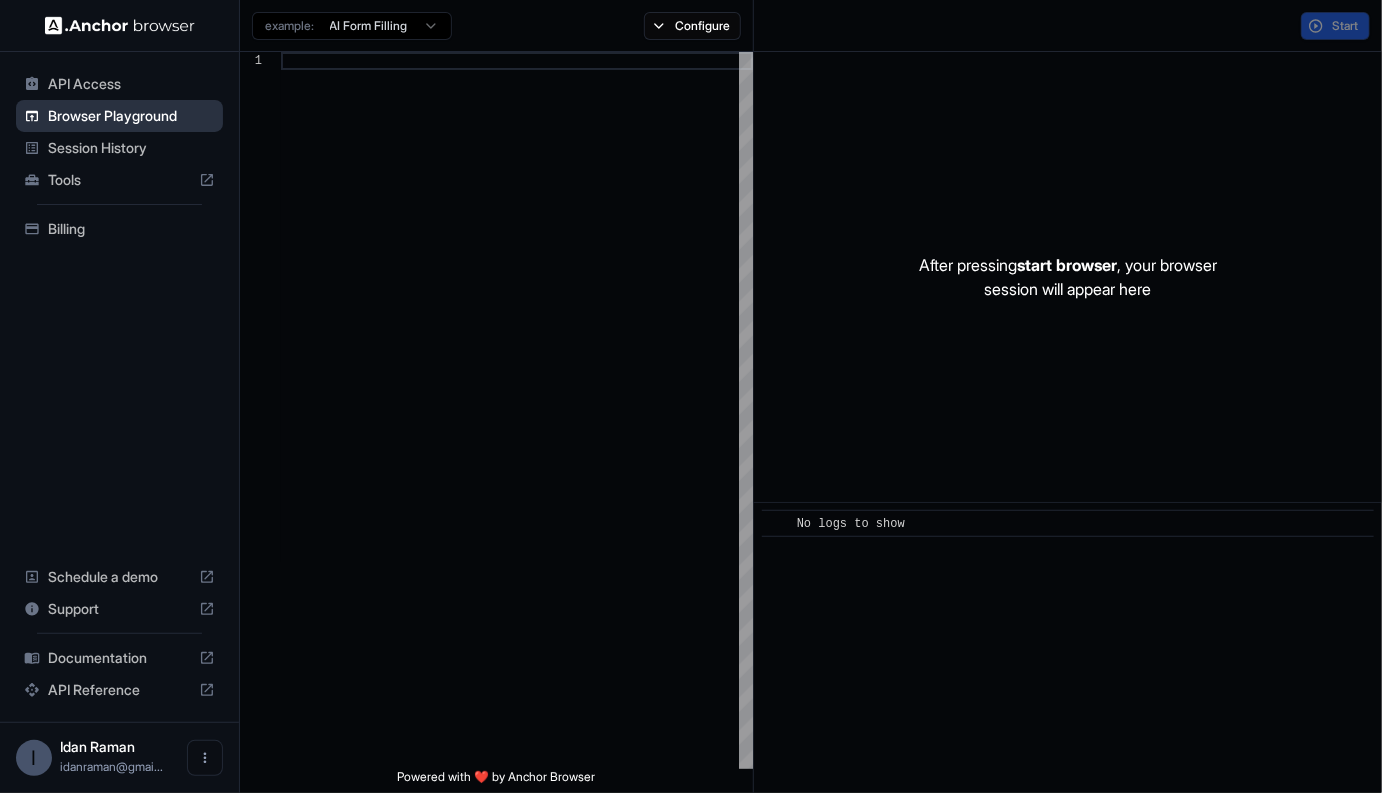 scroll, scrollTop: 162, scrollLeft: 0, axis: vertical 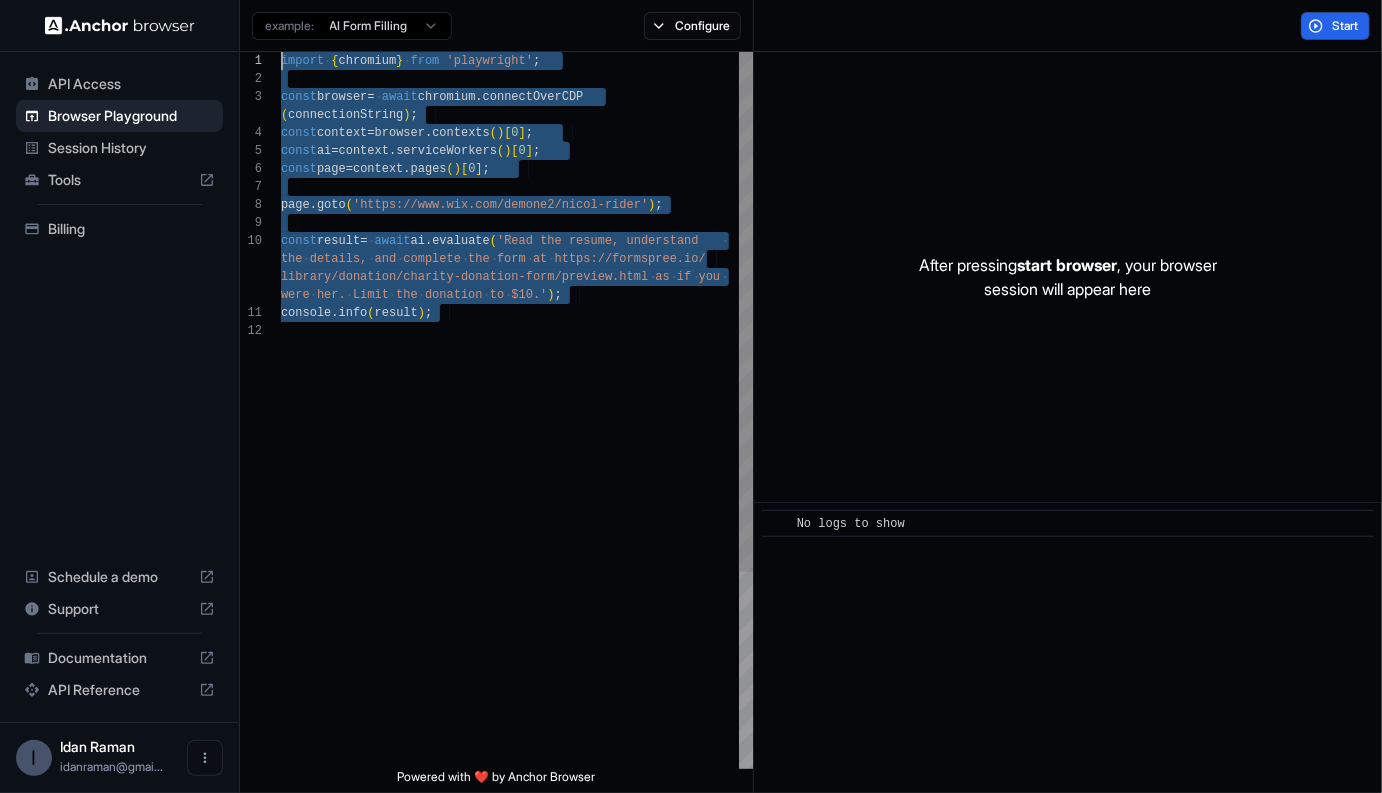 drag, startPoint x: 687, startPoint y: 490, endPoint x: 286, endPoint y: -25, distance: 652.70667 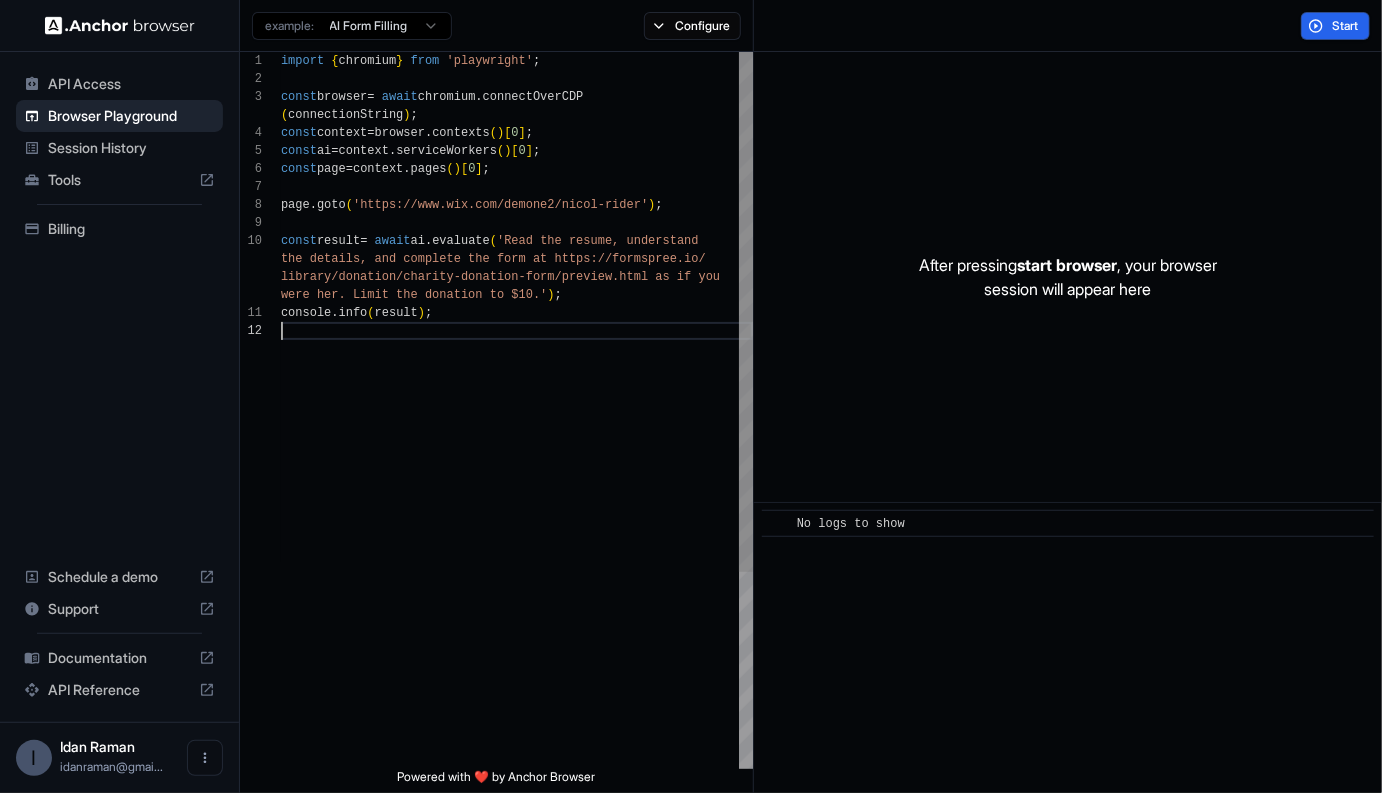 scroll, scrollTop: 90, scrollLeft: 0, axis: vertical 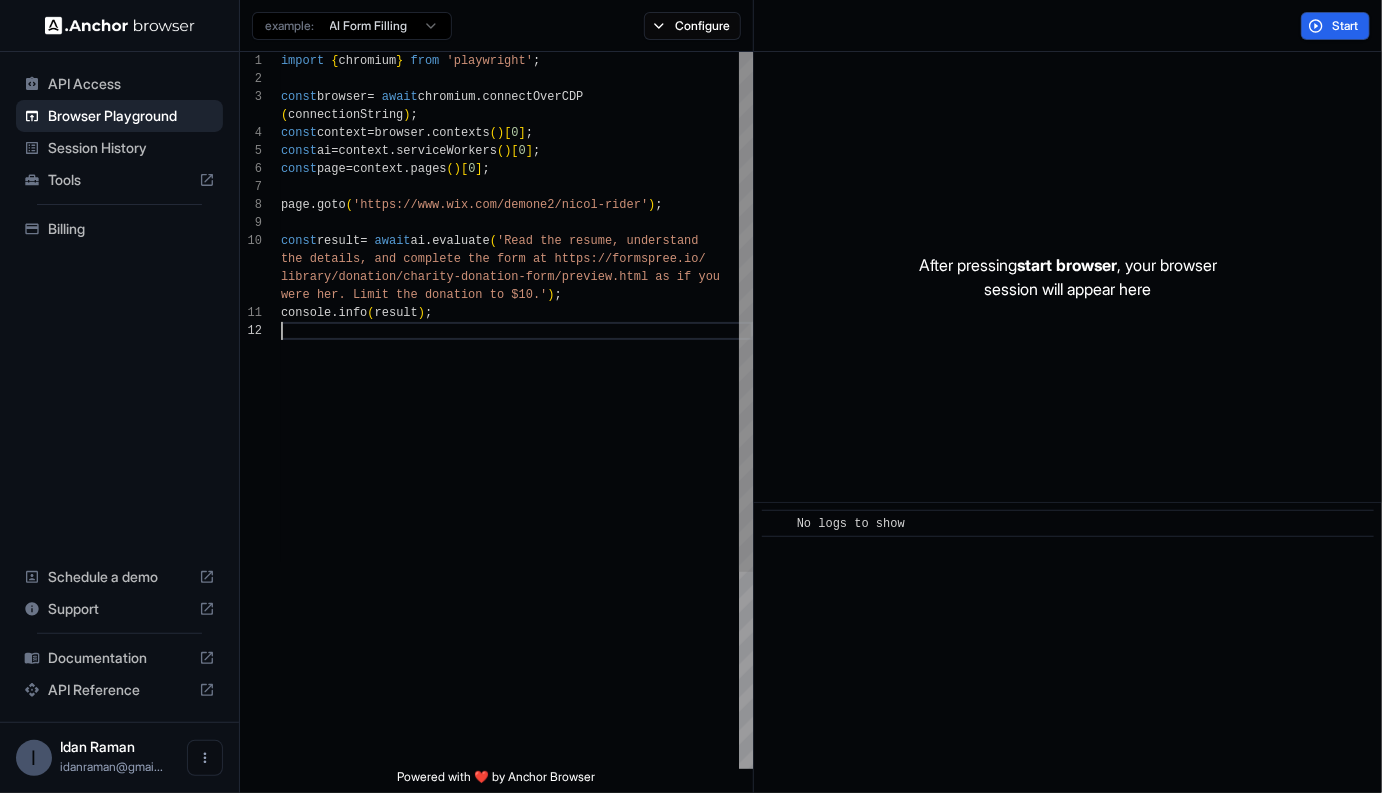 click on "import   {   chromium   }   from   'playwright' ; const  browser  =  await  chromium  .connectOverCDP ( connectionString ) ; const  context  =  browser  . contexts ( ) [ 0 ] ; const  ai  =  context  . serviceWorkers ( ) [ 0 ] ; const  page  =  context  . pages ( ) [ 0 ] ; page  . goto ( 'https://www.wix.com/demone2/nicol-rider' ) ; const  result  =  await  ai  . evaluate ( 'Read the resume, understand  the details, and complete the form at https://form spree.io/ library/donation/charity-donation-form/preview.htm l as if you  were her. Limit the donation to $10.' ) ; console .info ( result ) ;" at bounding box center [517, 545] 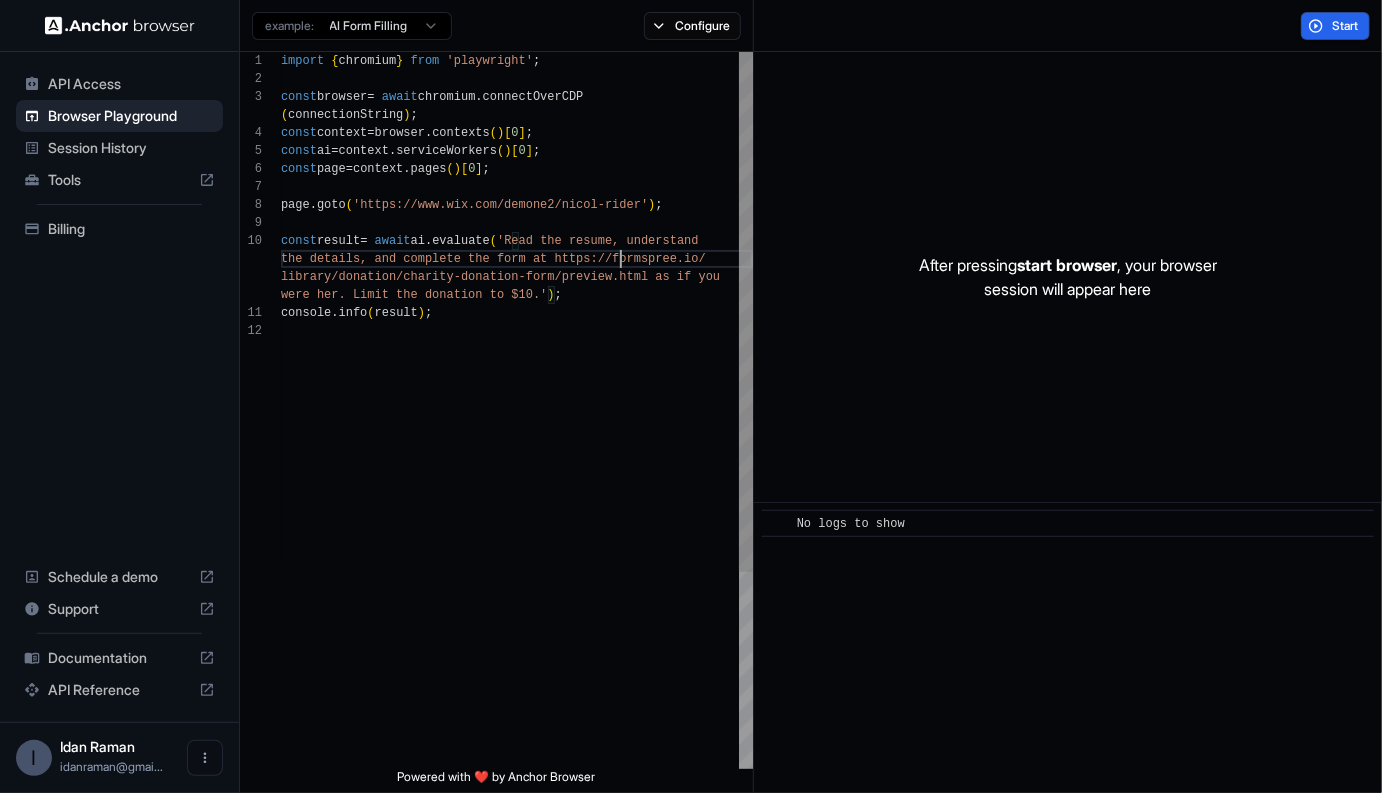 click on "import   {   chromium   }   from   'playwright' ; const  browser  =  await  chromium  .connectOverCDP ( connectionString ) ; const  context  =  browser  . contexts ( ) [ 0 ] ; const  ai  =  context  . serviceWorkers ( ) [ 0 ] ; const  page  =  context  . pages ( ) [ 0 ] ; page  . goto ( 'https://www.wix.com/demone2/nicol-rider' ) ; const  result  =  await  ai  . evaluate ( 'Read the resume, understand  the details, and complete the form at https://form spree.io/ library/donation/charity-donation-form/preview.htm l as if you  were her. Limit the donation to $10.' ) ; console .info ( result ) ;" at bounding box center [517, 545] 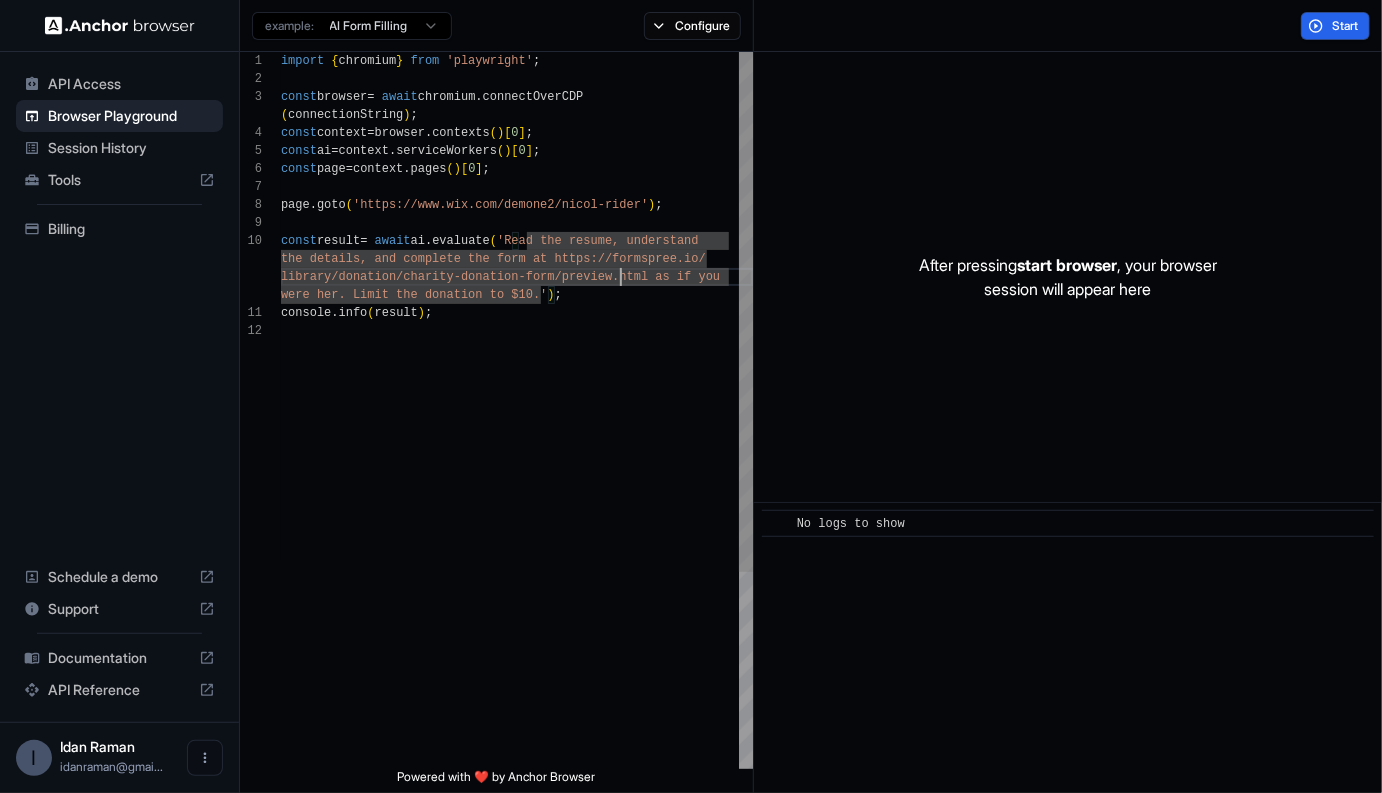 scroll, scrollTop: 36, scrollLeft: 0, axis: vertical 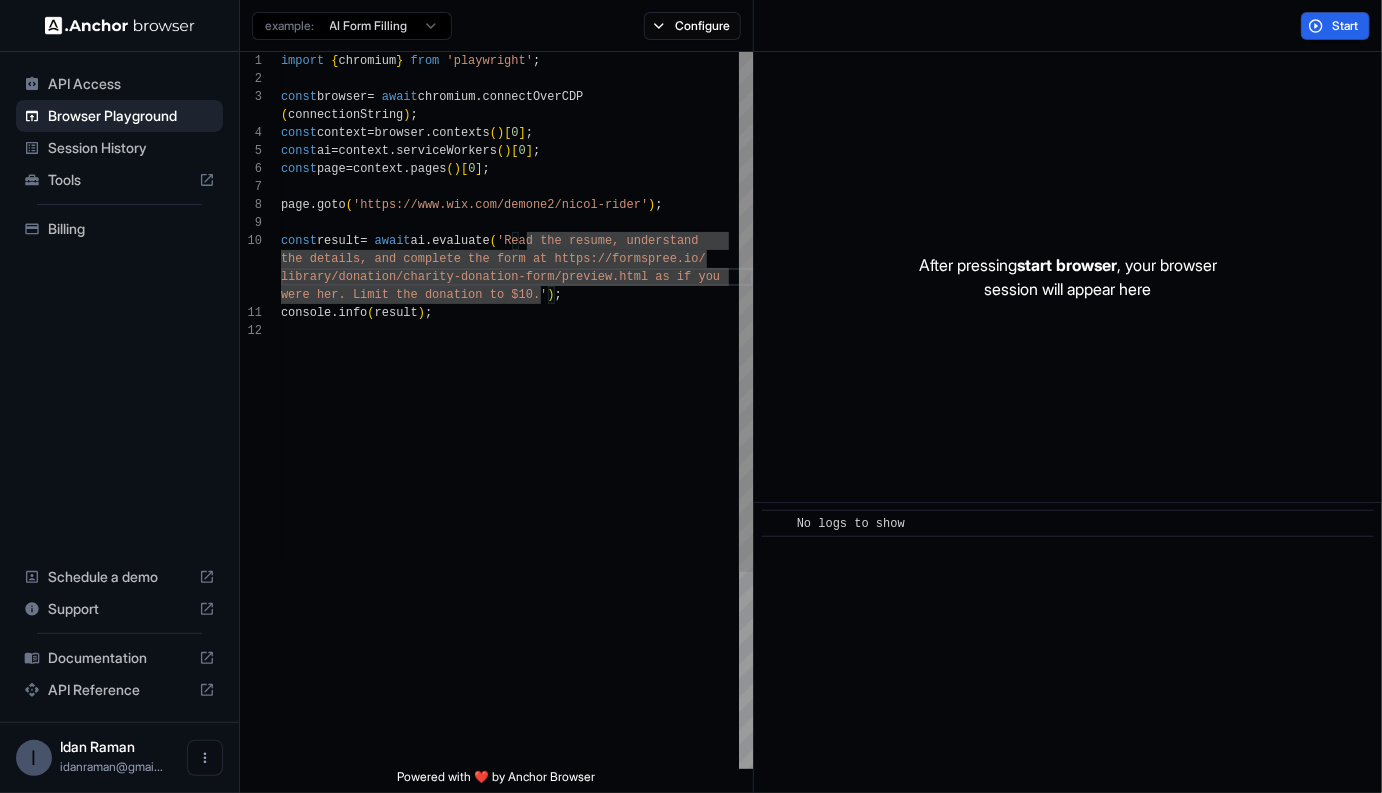 click on "import   {   chromium   }   from   'playwright' ; const  browser  =  await  chromium  .connectOverCDP ( connectionString ) ; const  context  =  browser  . contexts ( ) [ 0 ] ; const  ai  =  context  . serviceWorkers ( ) [ 0 ] ; const  page  =  context  . pages ( ) [ 0 ] ; page  . goto ( 'https://www.wix.com/demone2/nicol-rider' ) ; const  result  =  await  ai  . evaluate ( 'Read the resume, understand  the details, and complete the form at https://form spree.io/ library/donation/charity-donation-form/preview.htm l as if you  were her. Limit the donation to $10.' ) ; console .info ( result ) ;" at bounding box center [517, 545] 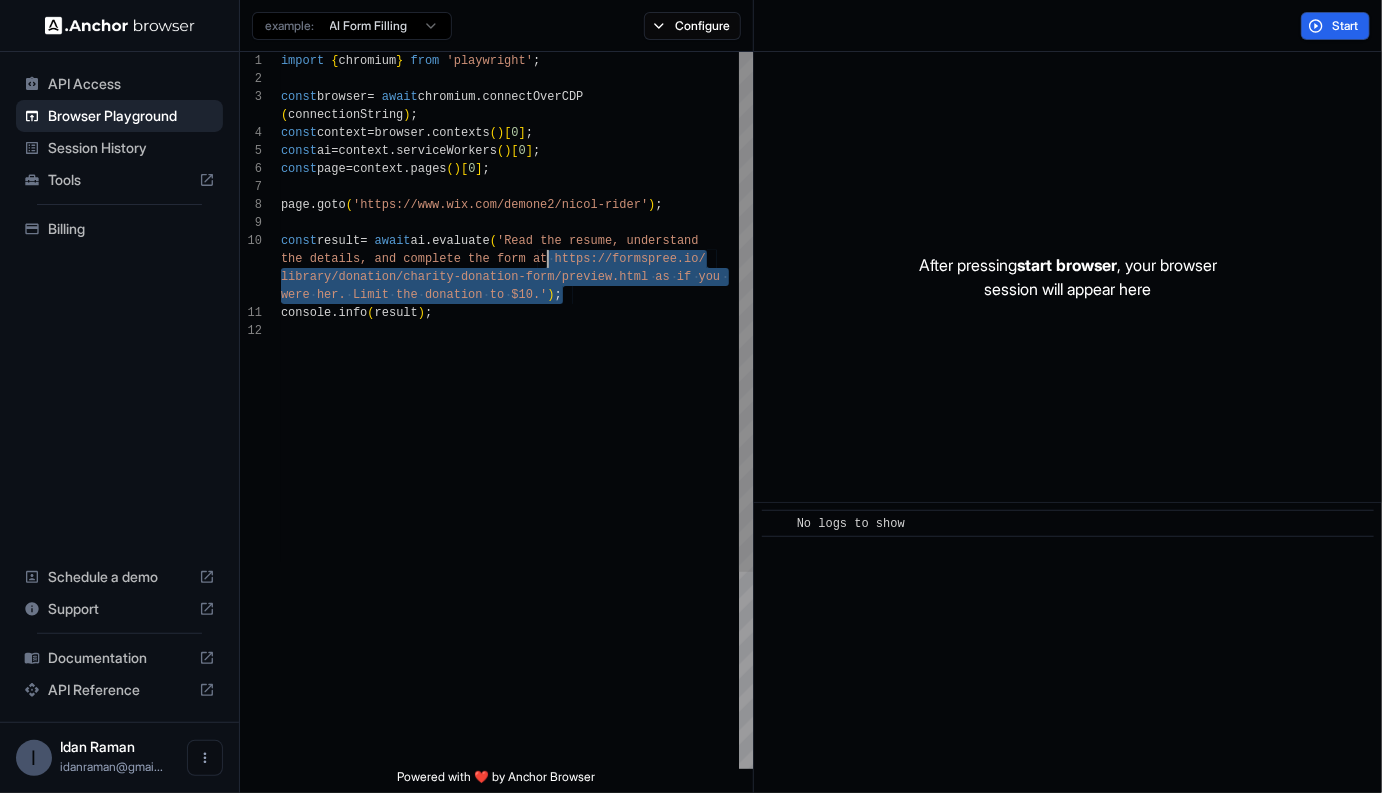 scroll, scrollTop: 0, scrollLeft: 0, axis: both 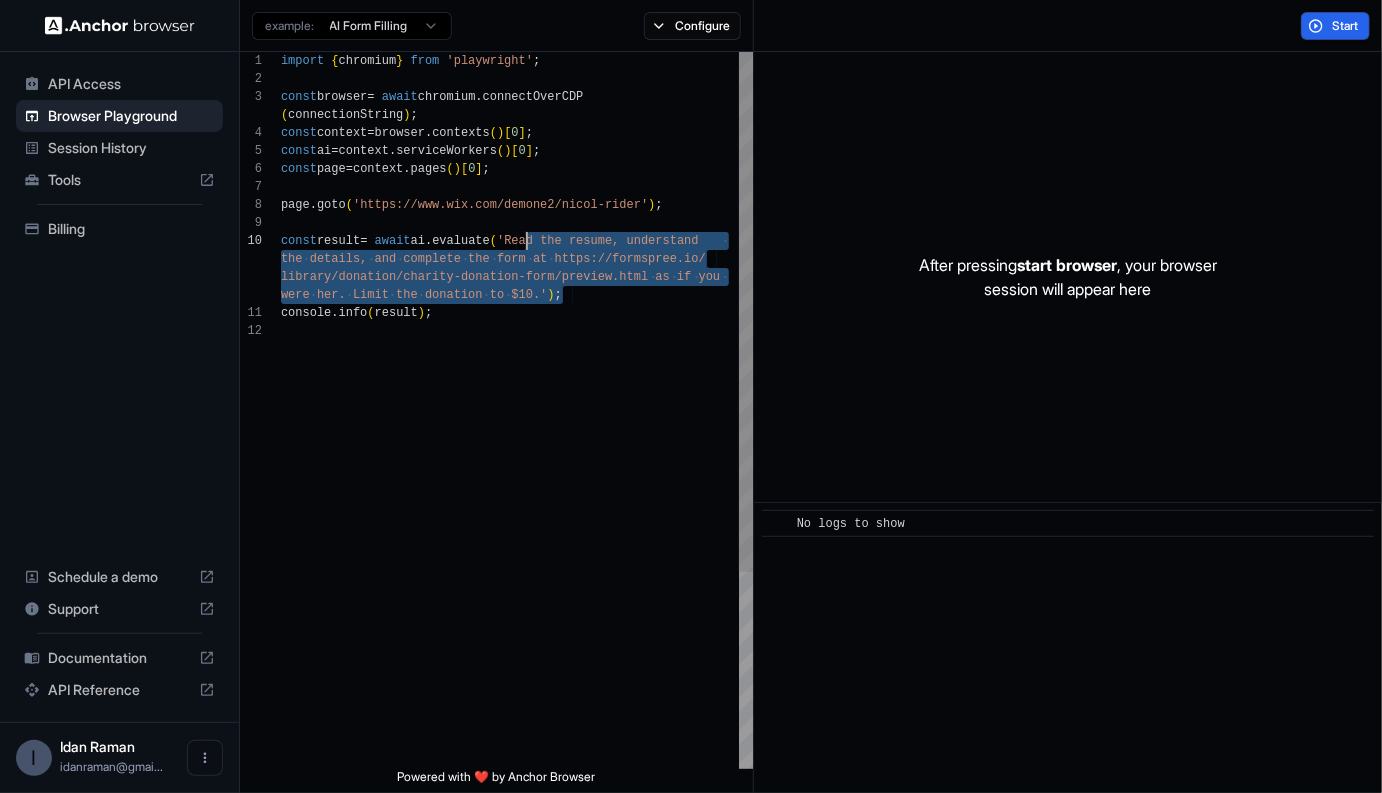 drag, startPoint x: 620, startPoint y: 303, endPoint x: 530, endPoint y: 242, distance: 108.72442 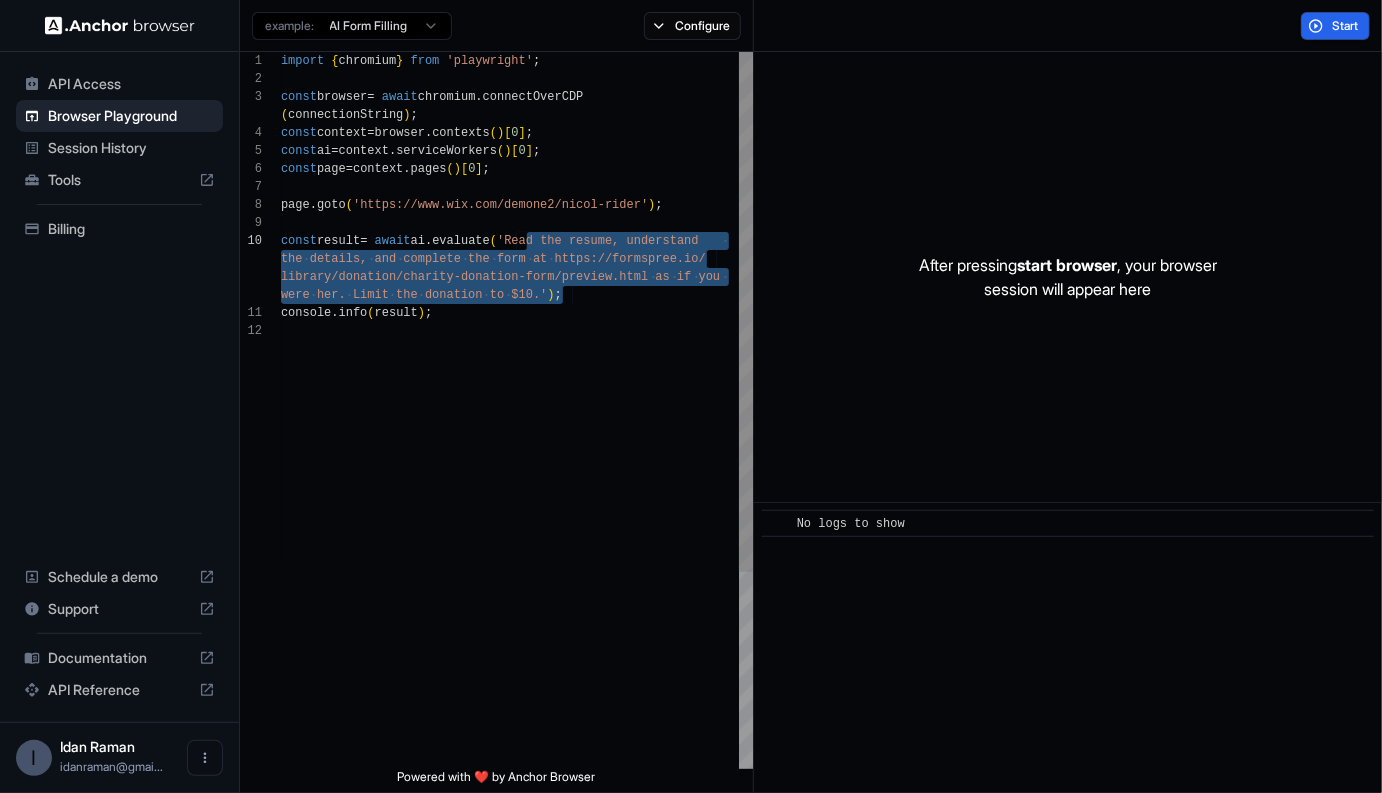 click on "import   {   chromium   }   from   'playwright' ; const  browser  =  await  chromium  .connectOverCDP ( connectionString ) ; const  context  =  browser  . contexts ( ) [ 0 ] ; const  ai  =  context  . serviceWorkers ( ) [ 0 ] ; const  page  =  context  . pages ( ) [ 0 ] ; page  . goto ( 'https://www.wix.com/demone2/nicol-rider' ) ; const  result  =  await  ai  . evaluate ( 'Read the resume, understand  the details, and complete the form at https://form spree.io/ library/donation/charity-donation-form/preview.htm l as if you  were her. Limit the donation to $10.' ) ; console .info ( result ) ;" at bounding box center [517, 545] 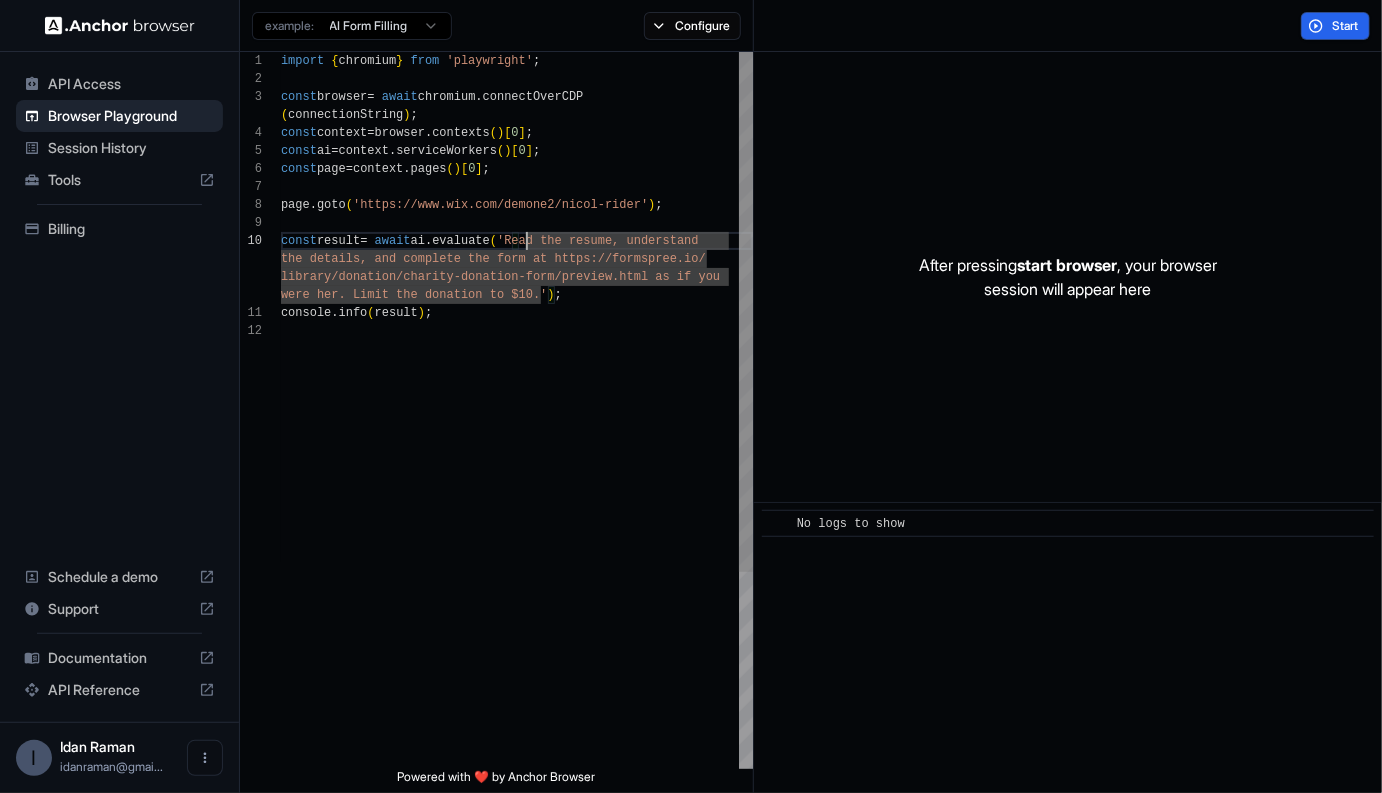 scroll, scrollTop: 108, scrollLeft: 0, axis: vertical 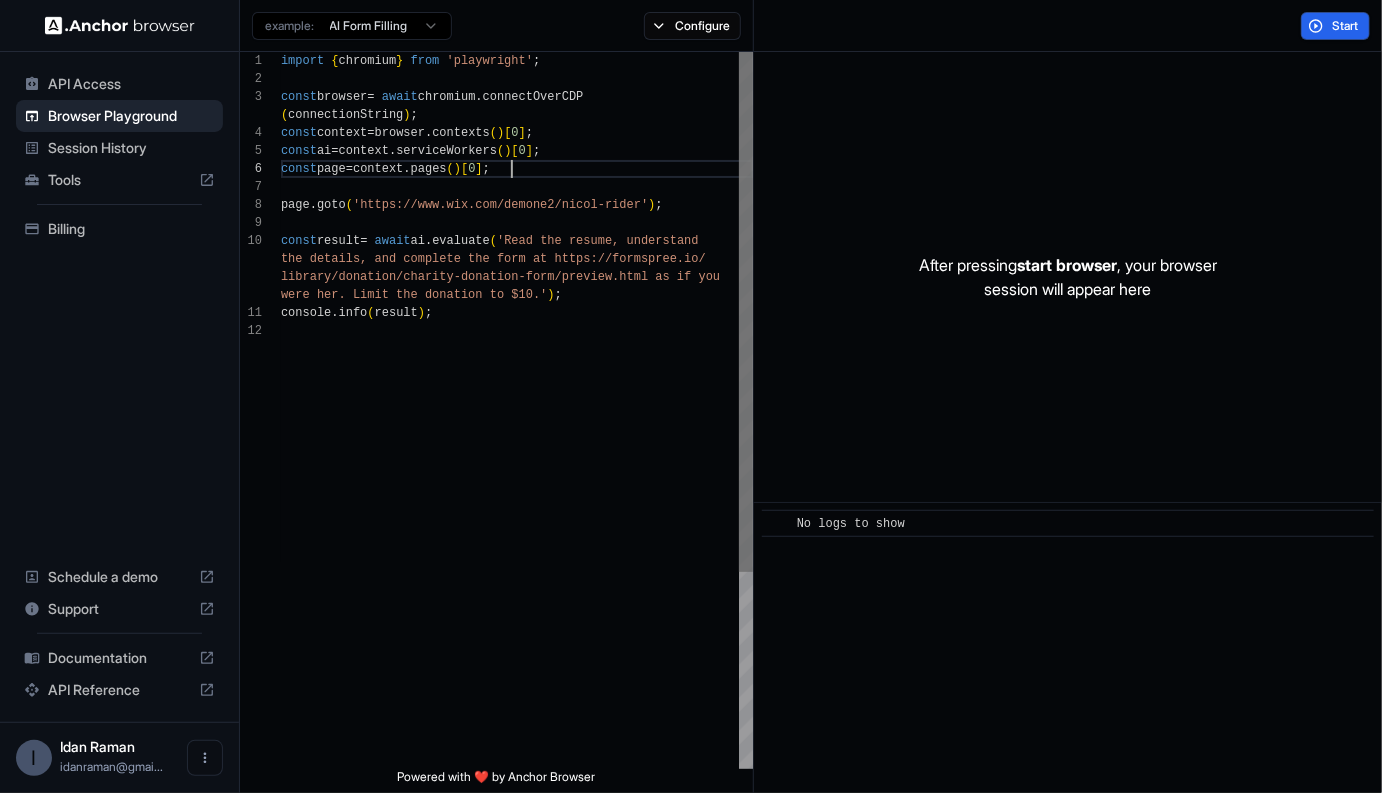 drag, startPoint x: 616, startPoint y: 176, endPoint x: 746, endPoint y: 134, distance: 136.61626 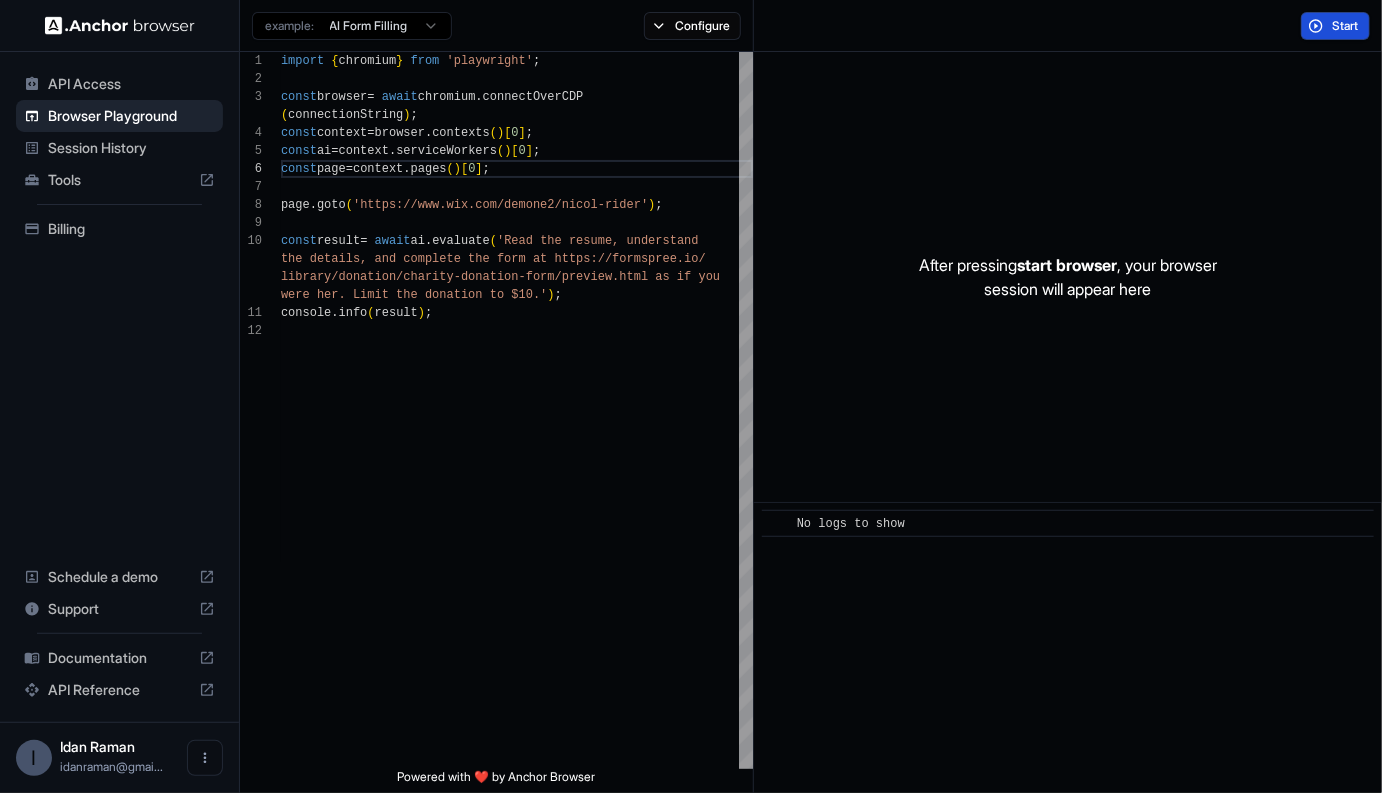 click on "Start" at bounding box center (1335, 26) 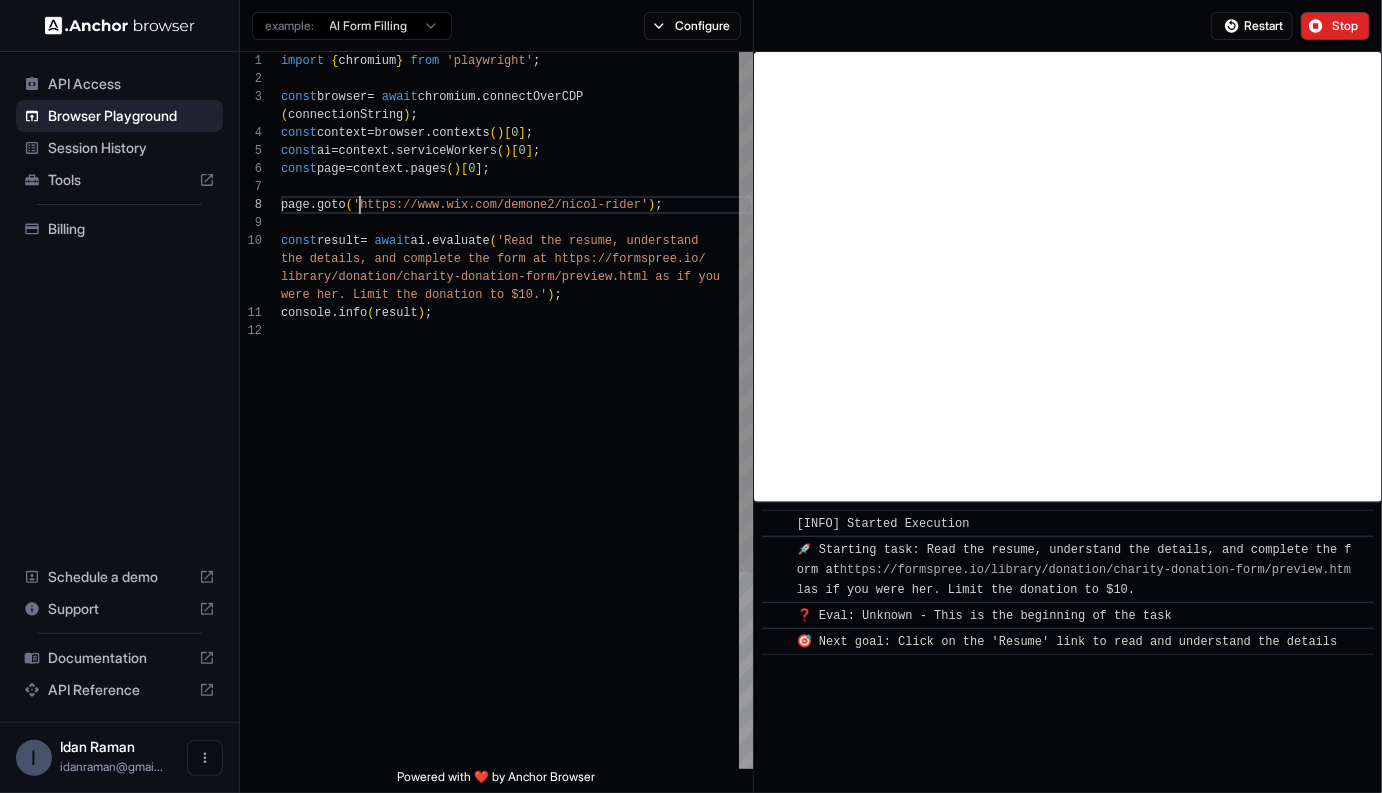 scroll, scrollTop: 144, scrollLeft: 0, axis: vertical 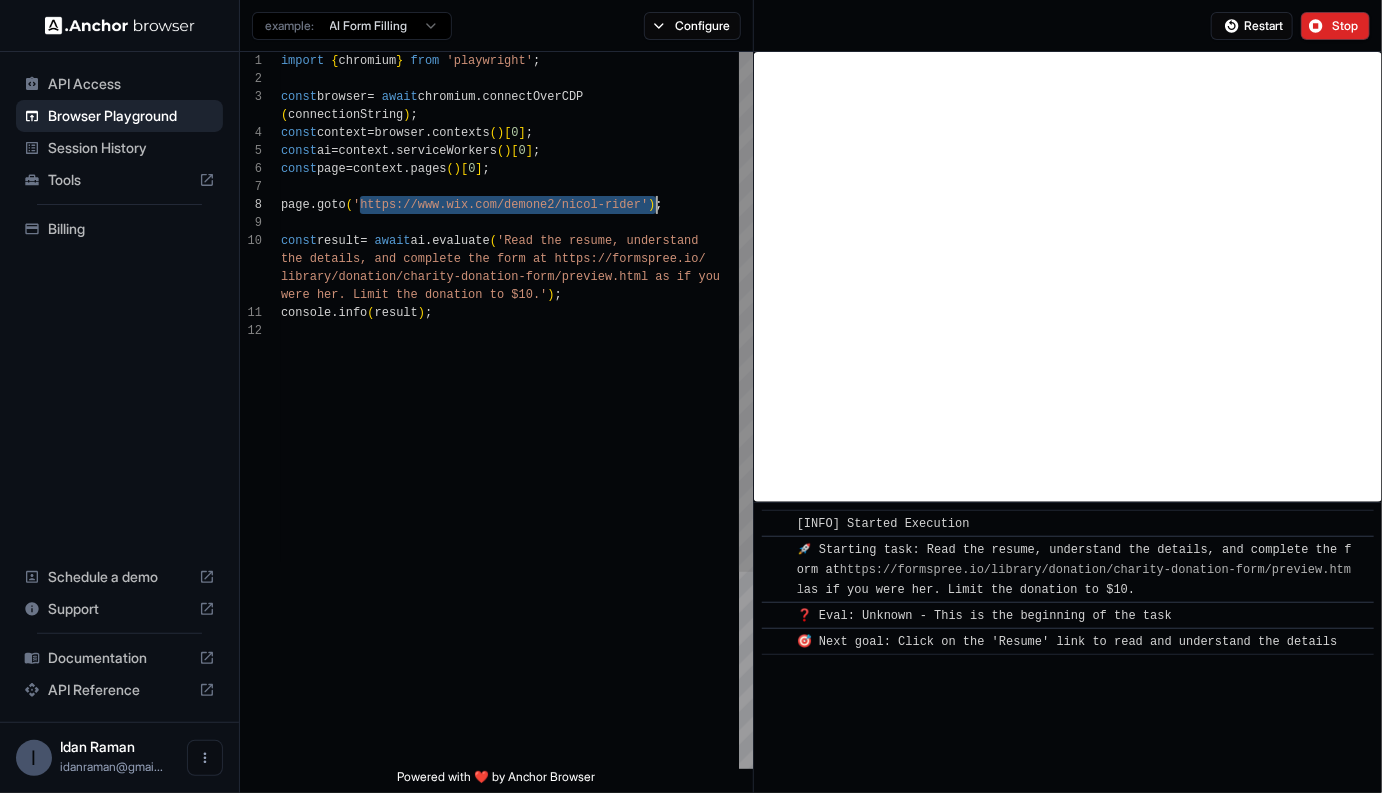 drag, startPoint x: 357, startPoint y: 206, endPoint x: 657, endPoint y: 206, distance: 300 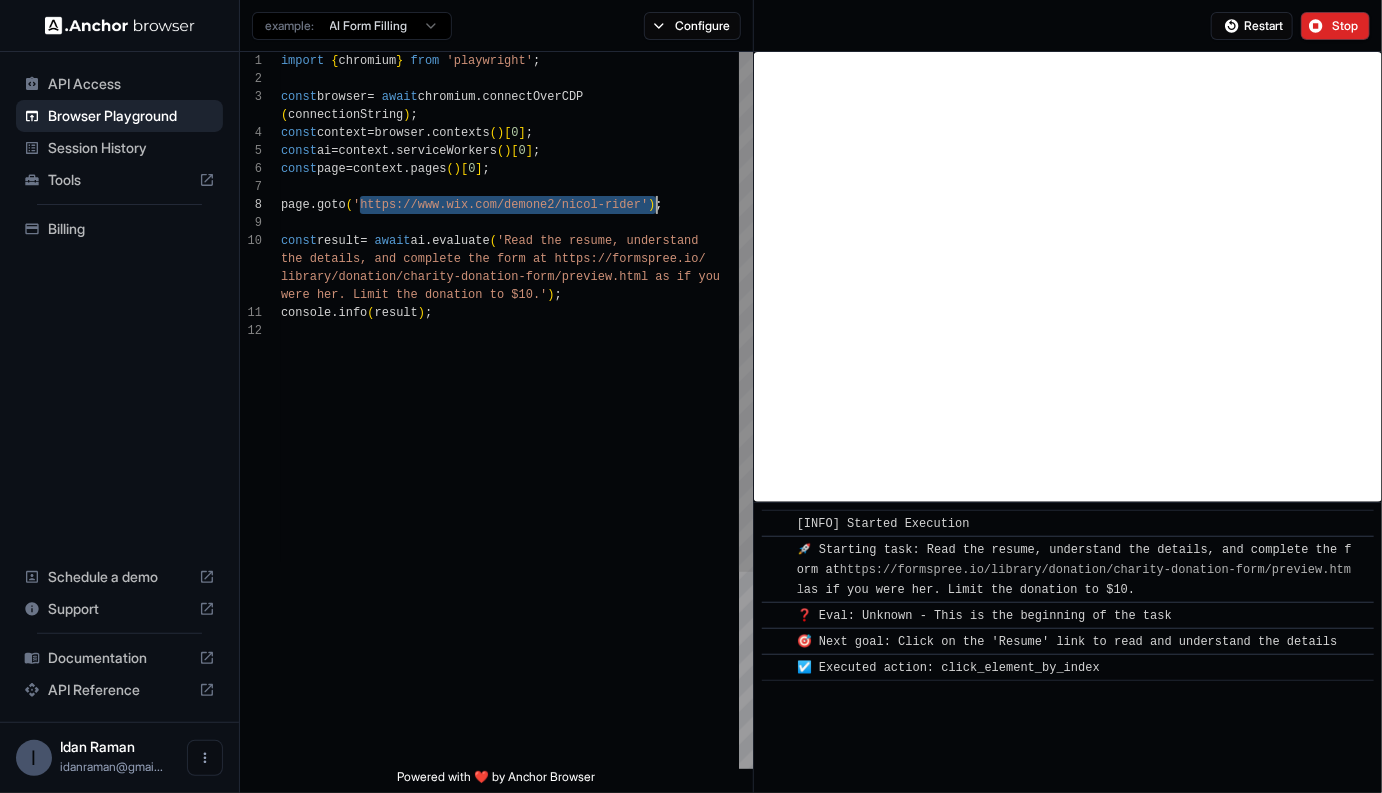 scroll, scrollTop: 0, scrollLeft: 0, axis: both 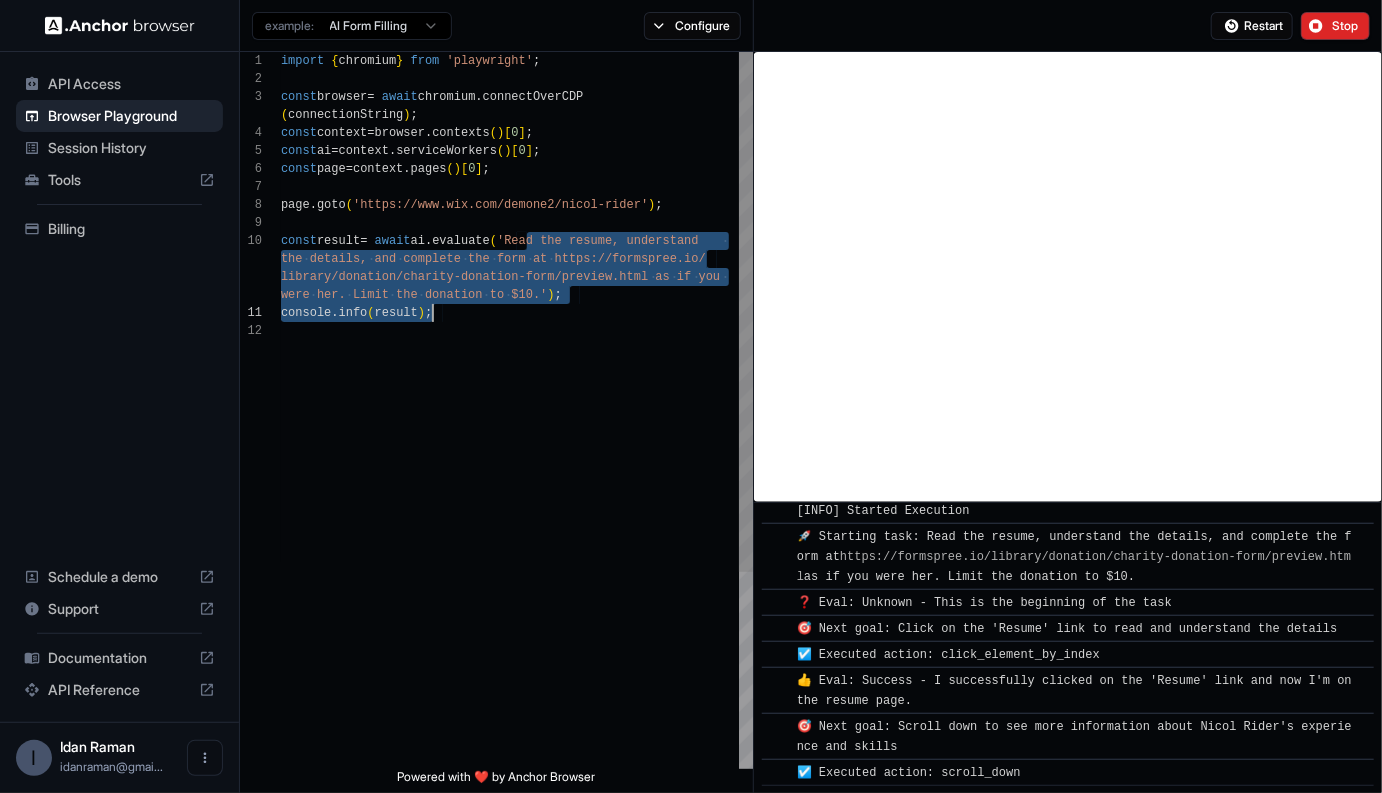 drag, startPoint x: 523, startPoint y: 243, endPoint x: 563, endPoint y: 303, distance: 72.11102 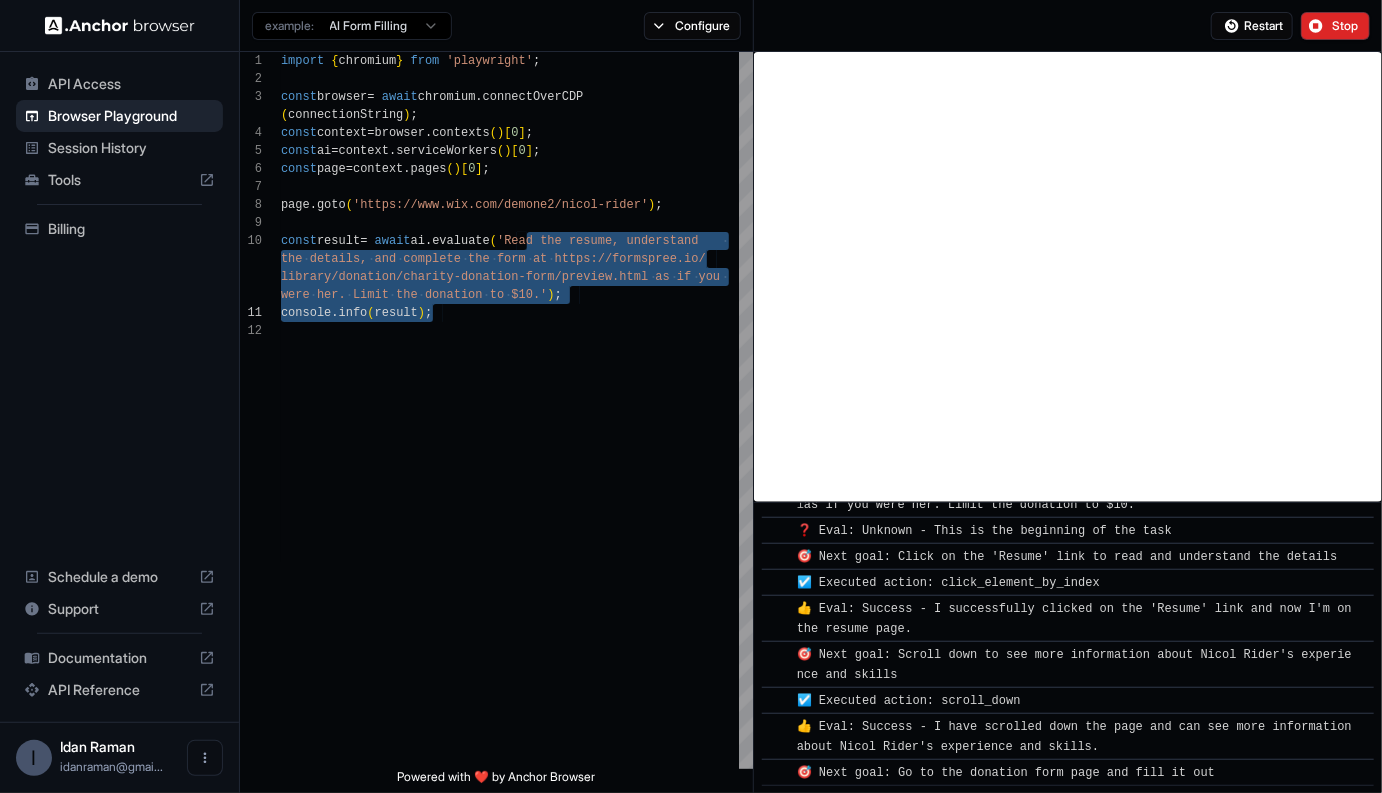 scroll, scrollTop: 126, scrollLeft: 0, axis: vertical 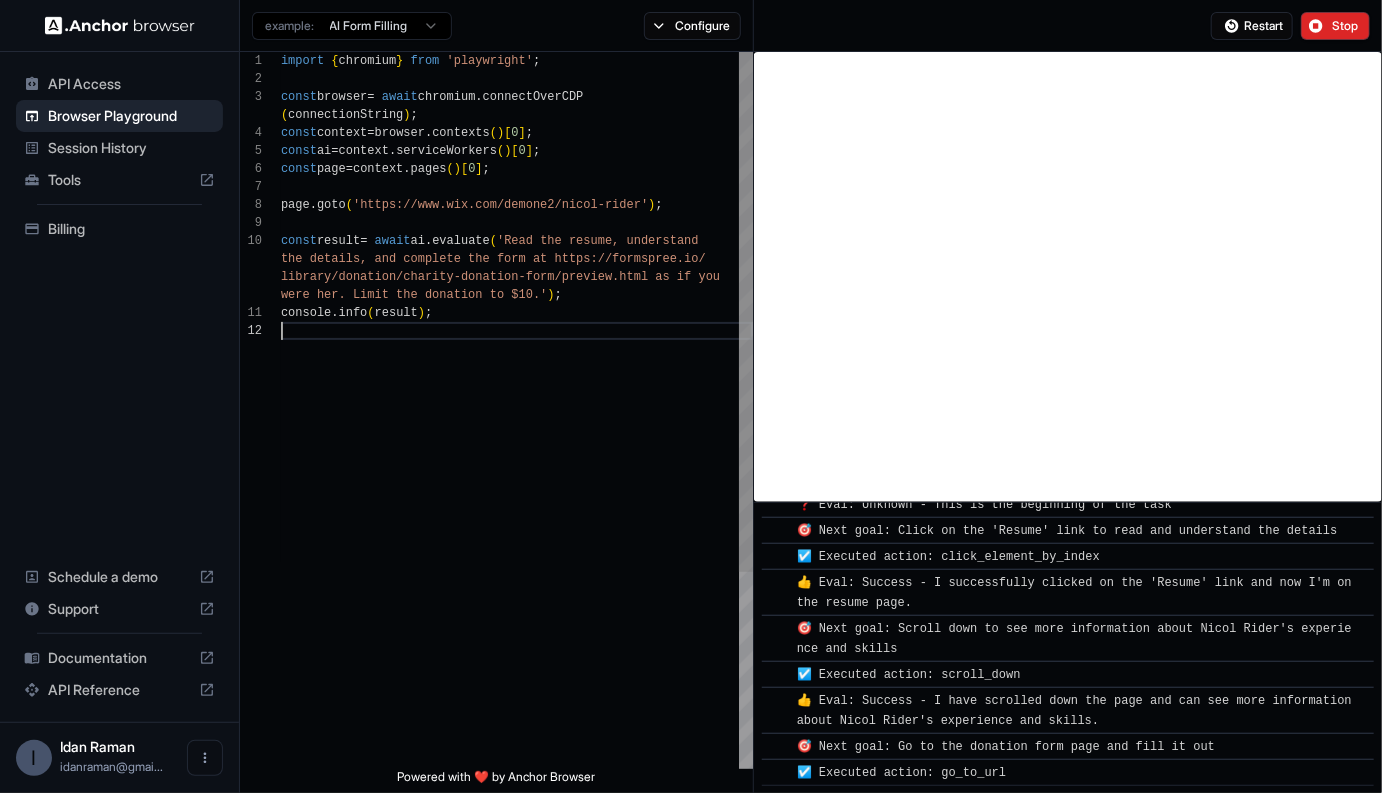 click on "import   {   chromium   }   from   'playwright' ; const  browser  =  await  chromium  .connectOverCDP ( connectionString ) ; const  context  =  browser  . contexts ( ) [ 0 ] ; const  ai  =  context  . serviceWorkers ( ) [ 0 ] ; const  page  =  context  . pages ( ) [ 0 ] ; page  . goto ( 'https://www.wix.com/demone2/nicol-rider' ) ; const  result  =  await  ai  . evaluate ( 'Read the resume, understand  the details, and complete the form at https://form spree.io/ library/donation/charity-donation-form/preview.htm l as if you  were her. Limit the donation to $10.' ) ; console .info ( result ) ;" at bounding box center [517, 545] 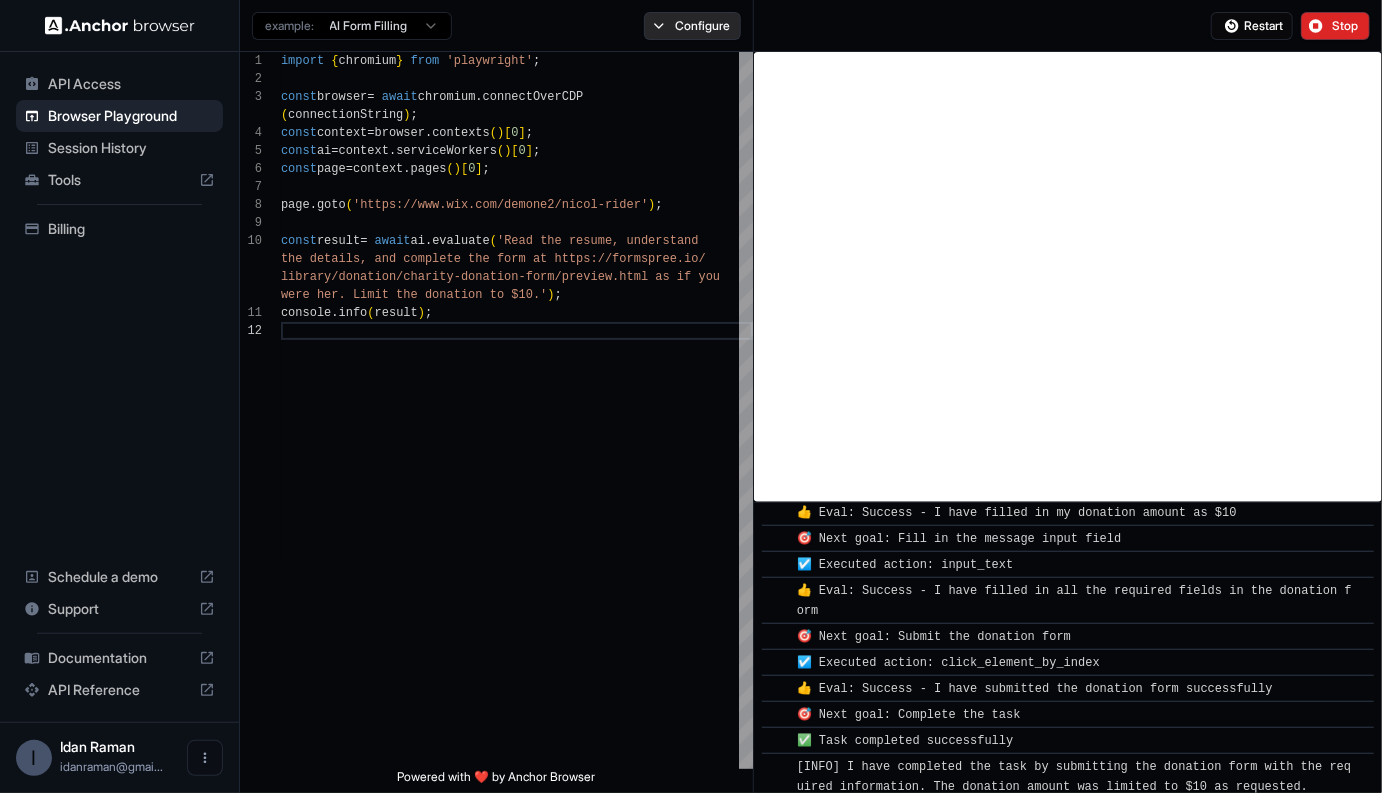 scroll, scrollTop: 754, scrollLeft: 0, axis: vertical 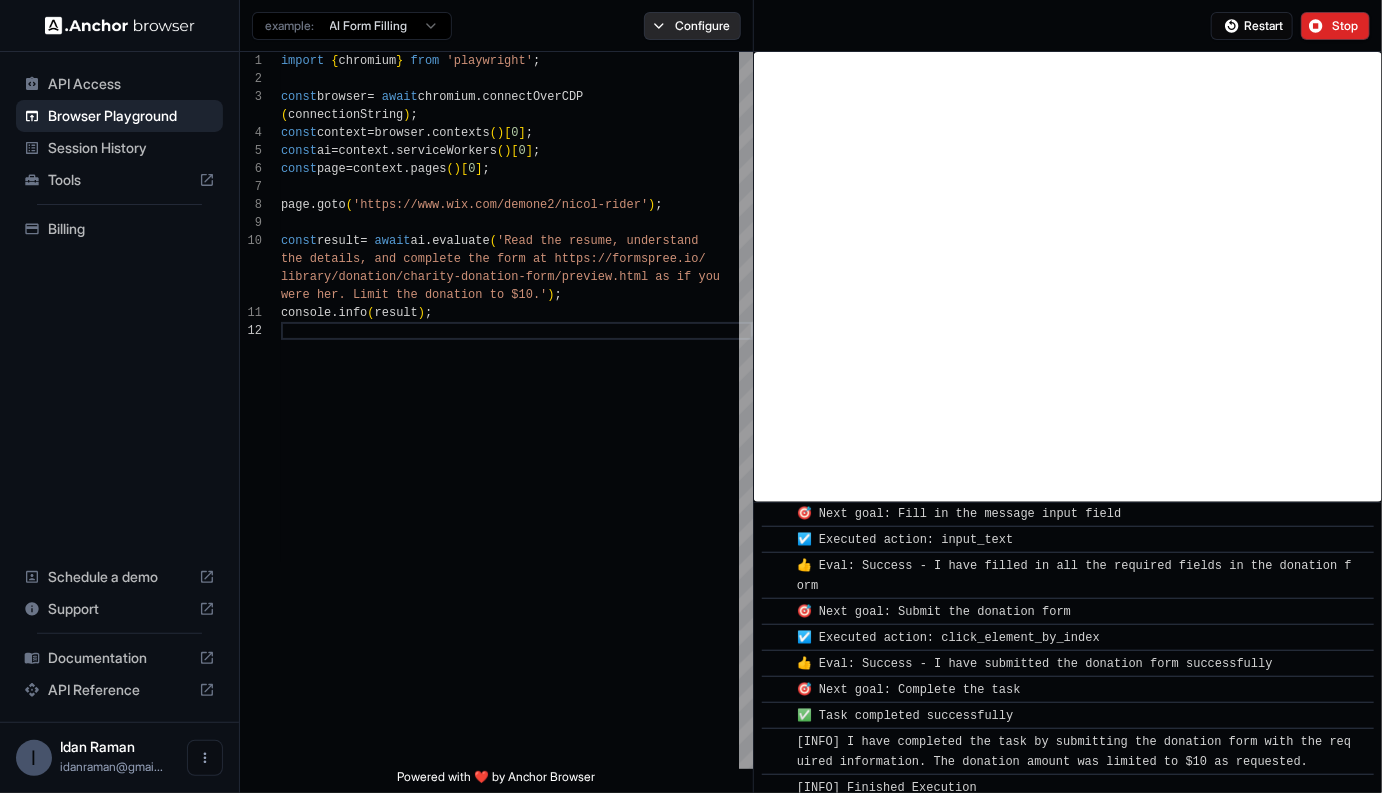click on "Configure" at bounding box center (692, 26) 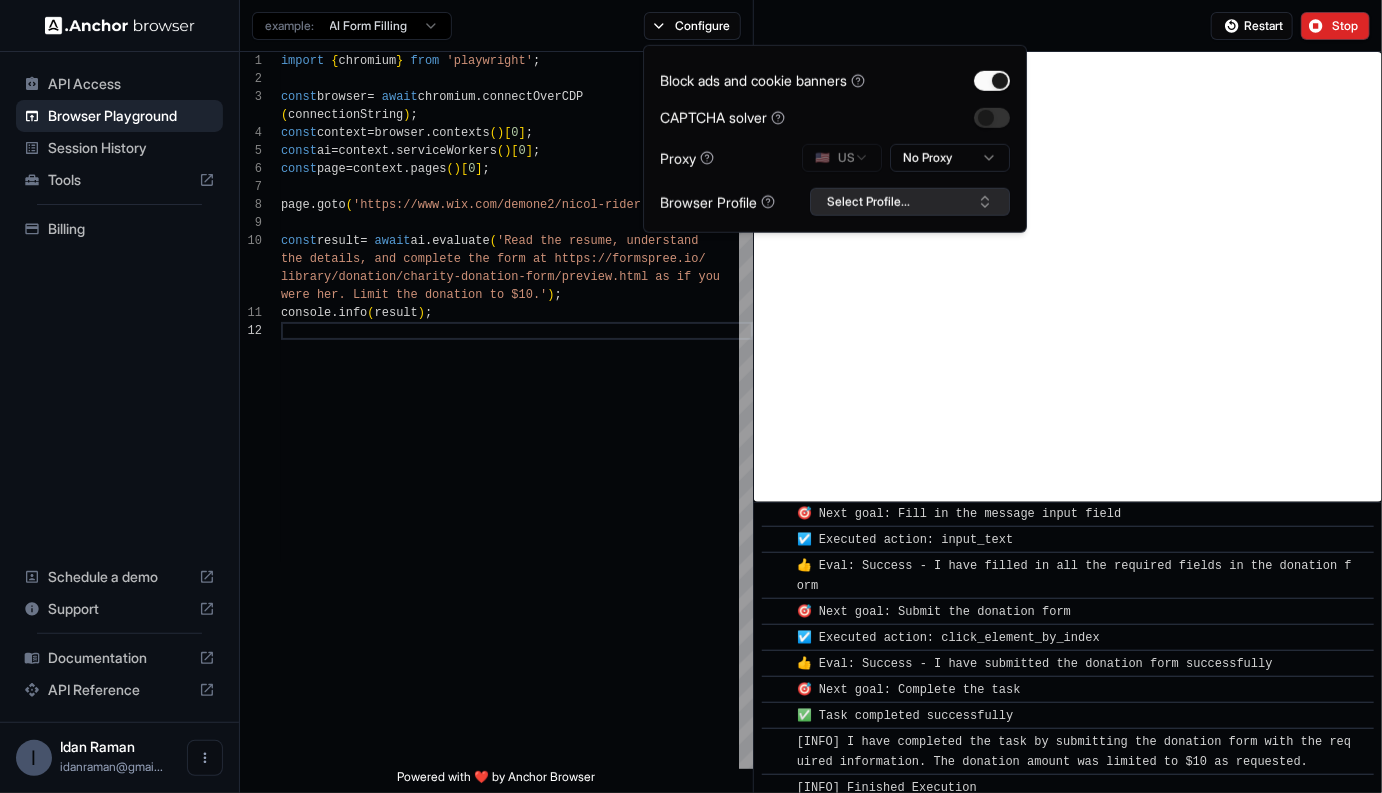 click on "Select Profile..." at bounding box center [910, 202] 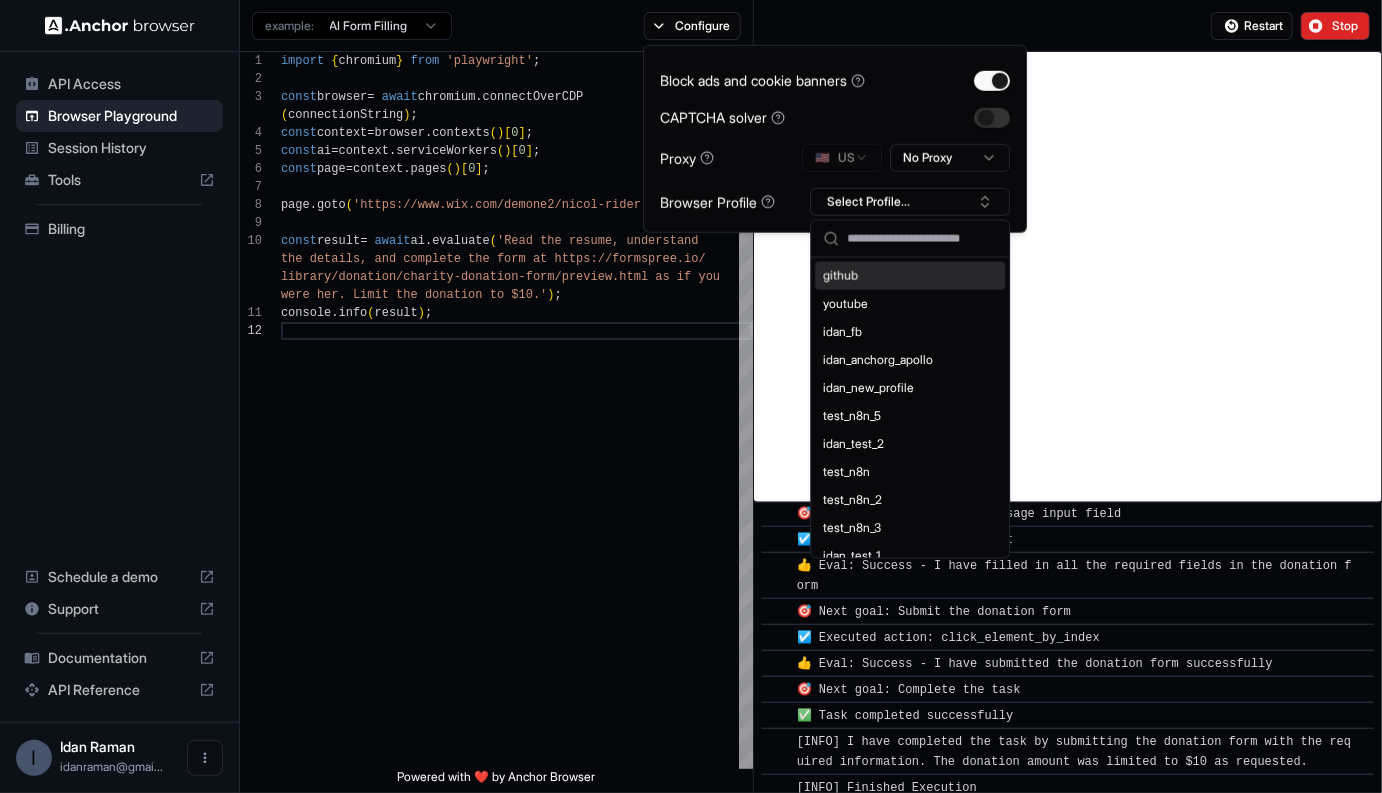click on "Block ads and cookie banners CAPTCHA solver Proxy [COUNTRY] US No Proxy Browser Profile Select Profile..." at bounding box center [835, 139] 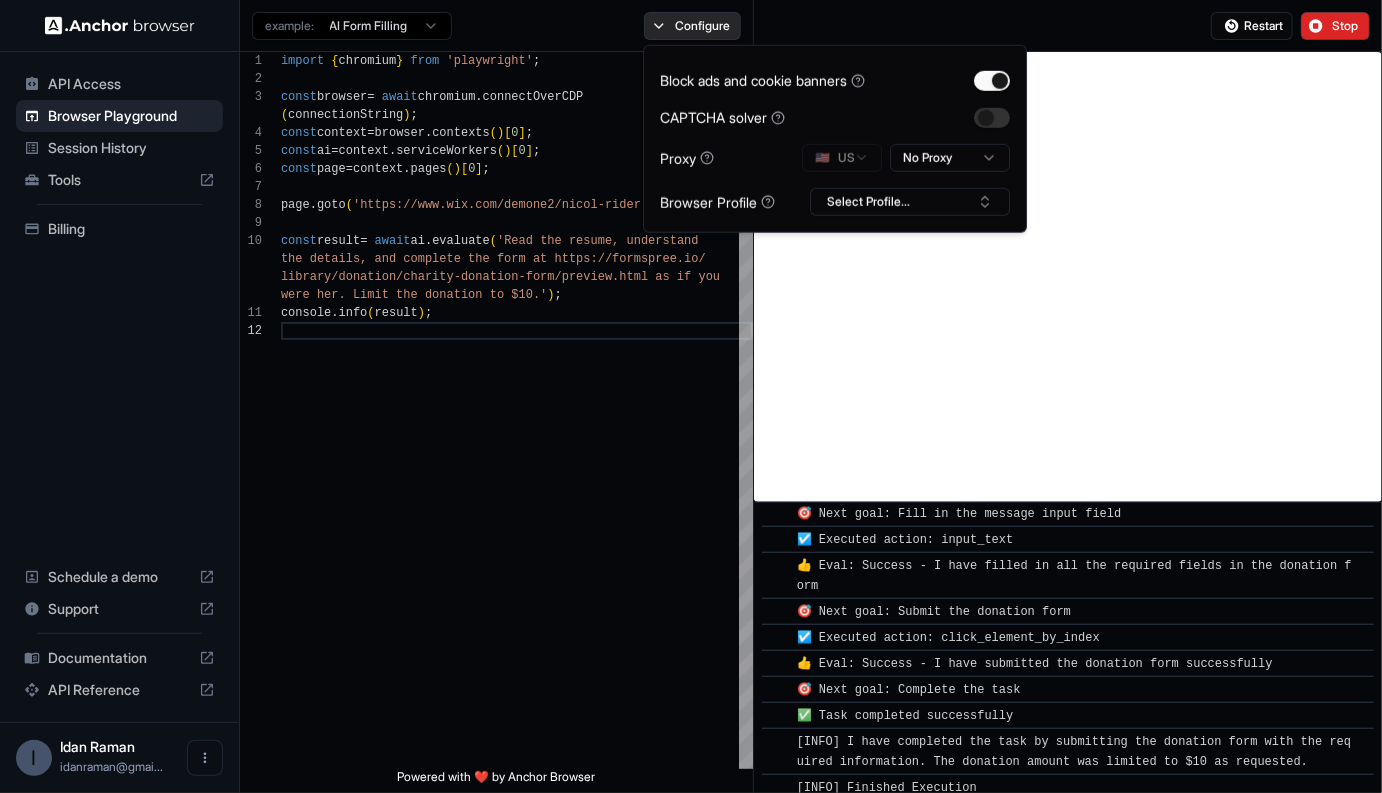 click on "Configure" at bounding box center (692, 26) 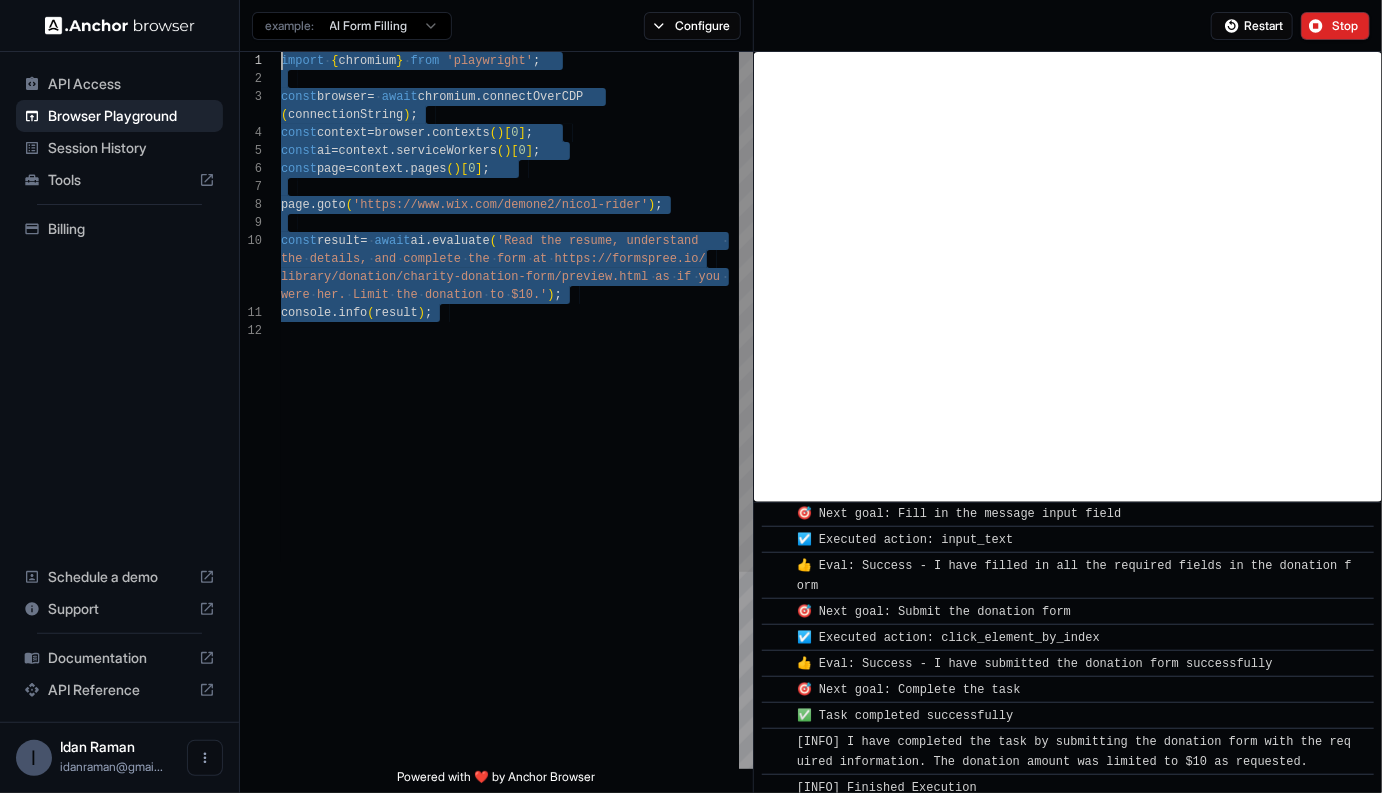 scroll, scrollTop: 72, scrollLeft: 0, axis: vertical 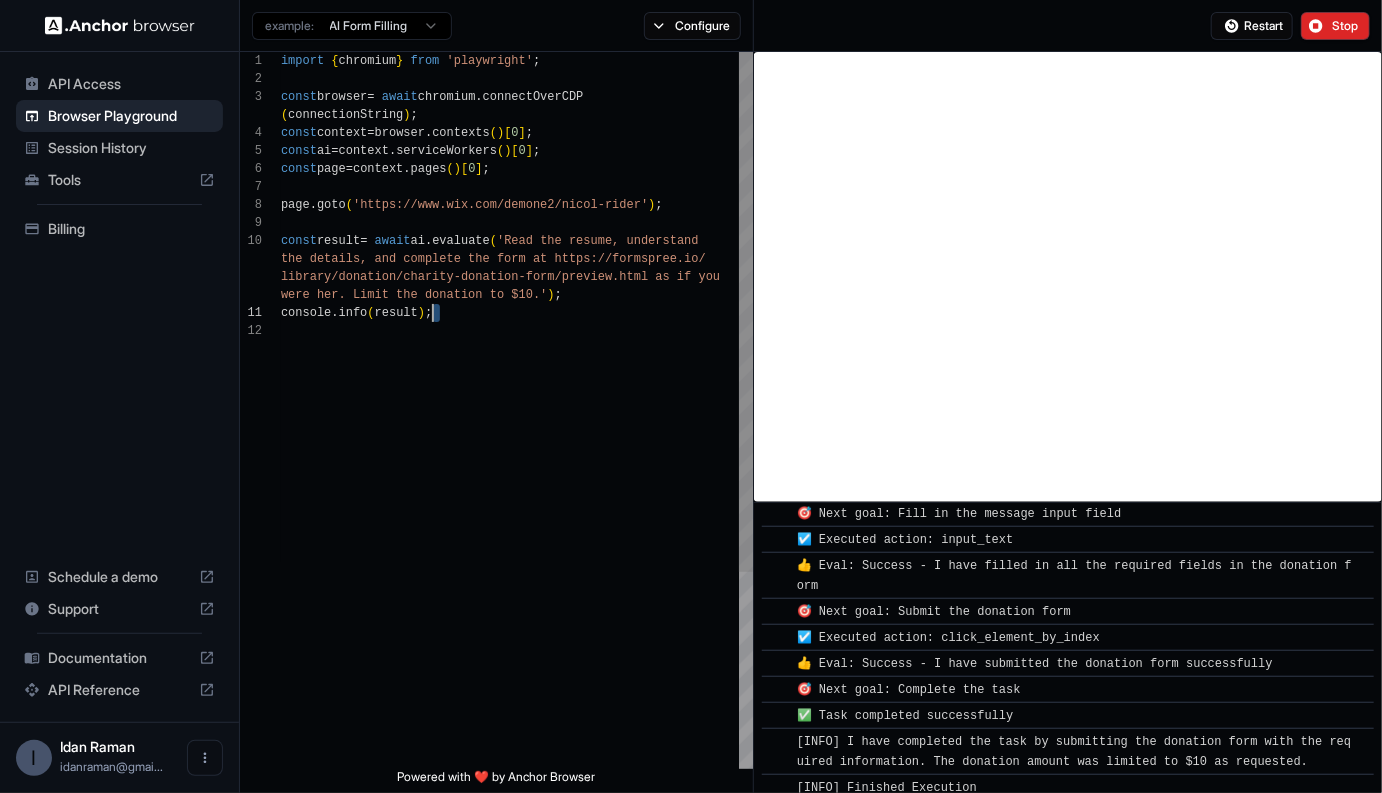 drag, startPoint x: 582, startPoint y: 518, endPoint x: 446, endPoint y: 320, distance: 240.20824 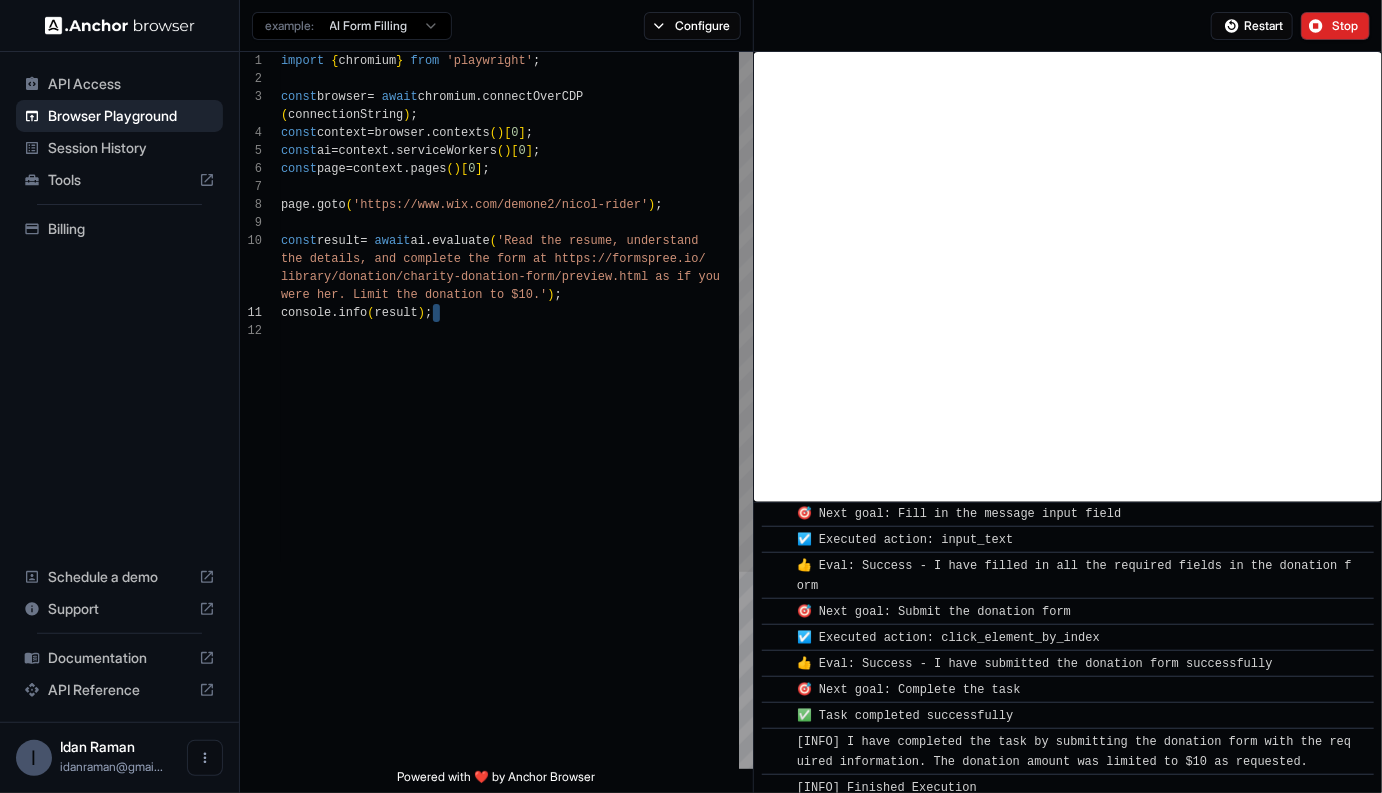 click on "import   {   chromium   }   from   'playwright' ; const  browser  =  await  chromium  .connectOverCDP ( connectionString ) ; const  context  =  browser  . contexts ( ) [ 0 ] ; const  ai  =  context  . serviceWorkers ( ) [ 0 ] ; const  page  =  context  . pages ( ) [ 0 ] ; page  . goto ( 'https://www.wix.com/demone2/nicol-rider' ) ; const  result  =  await  ai  . evaluate ( 'Read the resume, understand  the details, and complete the form at https://form spree.io/ library/donation/charity-donation-form/preview.htm l as if you  were her. Limit the donation to $10.' ) ; console .info ( result ) ;" at bounding box center (517, 545) 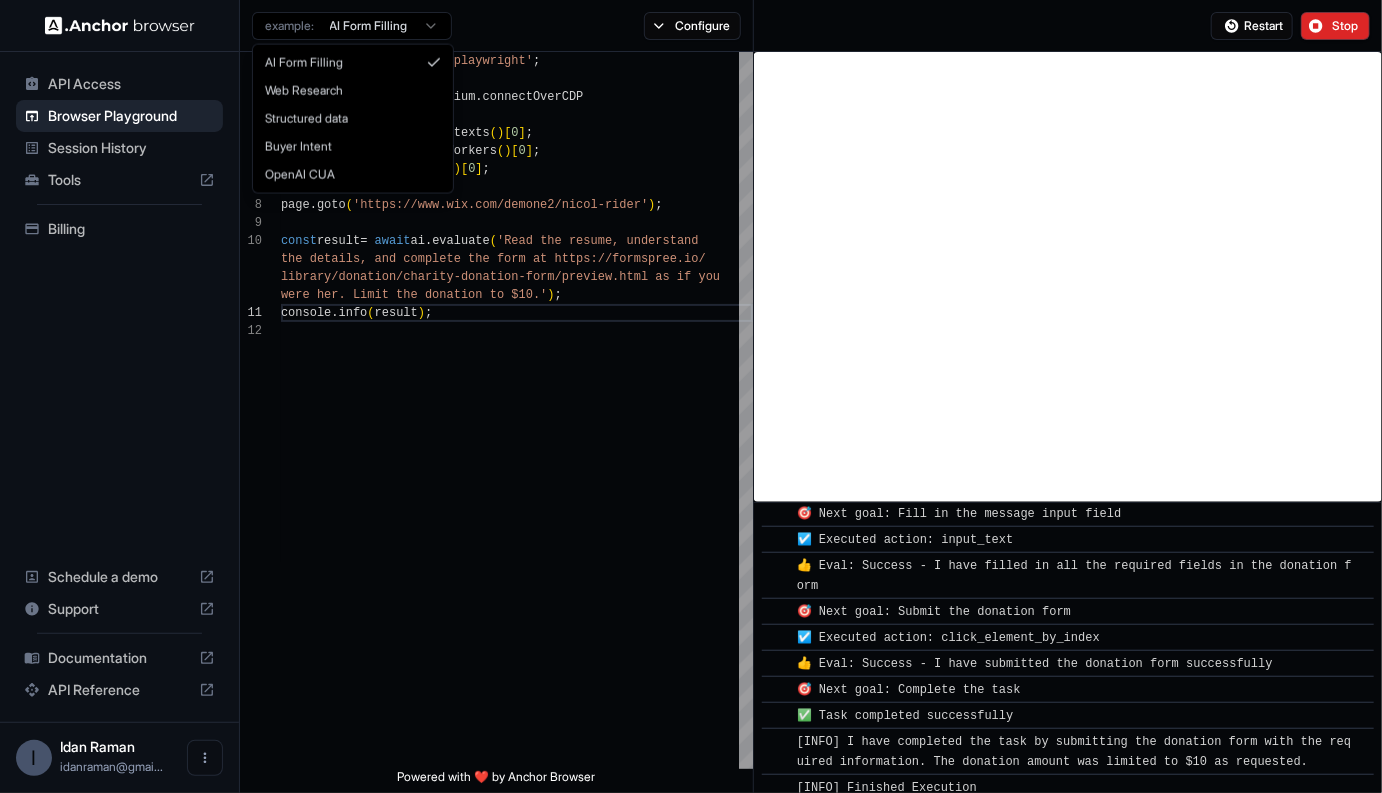 click on "API Access Browser Playground Session History Tools Billing Schedule a demo Support Documentation API Reference I Idan Raman idanraman@gmai... Browser Playground example:   AI Form Filling Configure Restart Stop 1 2 3 4 5 6 7 8 9 10 11 12 import   {   chromium   }   from   'playwright' ; const  browser  =  await  chromium  .connectOverCDP ( connectionString ) ; const  context  =  browser  . contexts ( ) [ 0 ] ; const  ai  =  context  . serviceWorkers ( ) [ 0 ] ; const  page  =  context  . pages ( ) [ 0 ] ; page  . goto ( 'https://www.wix.com/demone2/nicol-rider' ) ; const  result  =  await  ai  . evaluate ( 'Read the resume, understand  the details, and complete the form at https://form spree.io/ library/donation/charity-donation-form/preview.htm l as if you  were her. Limit the donation to $10.' ) ; console .info ( result ) ; Powered with ❤; by Anchor Browser ​ [INFO] Started Execution    as if you were her. Limit the donation to $10." at bounding box center [691, 396] 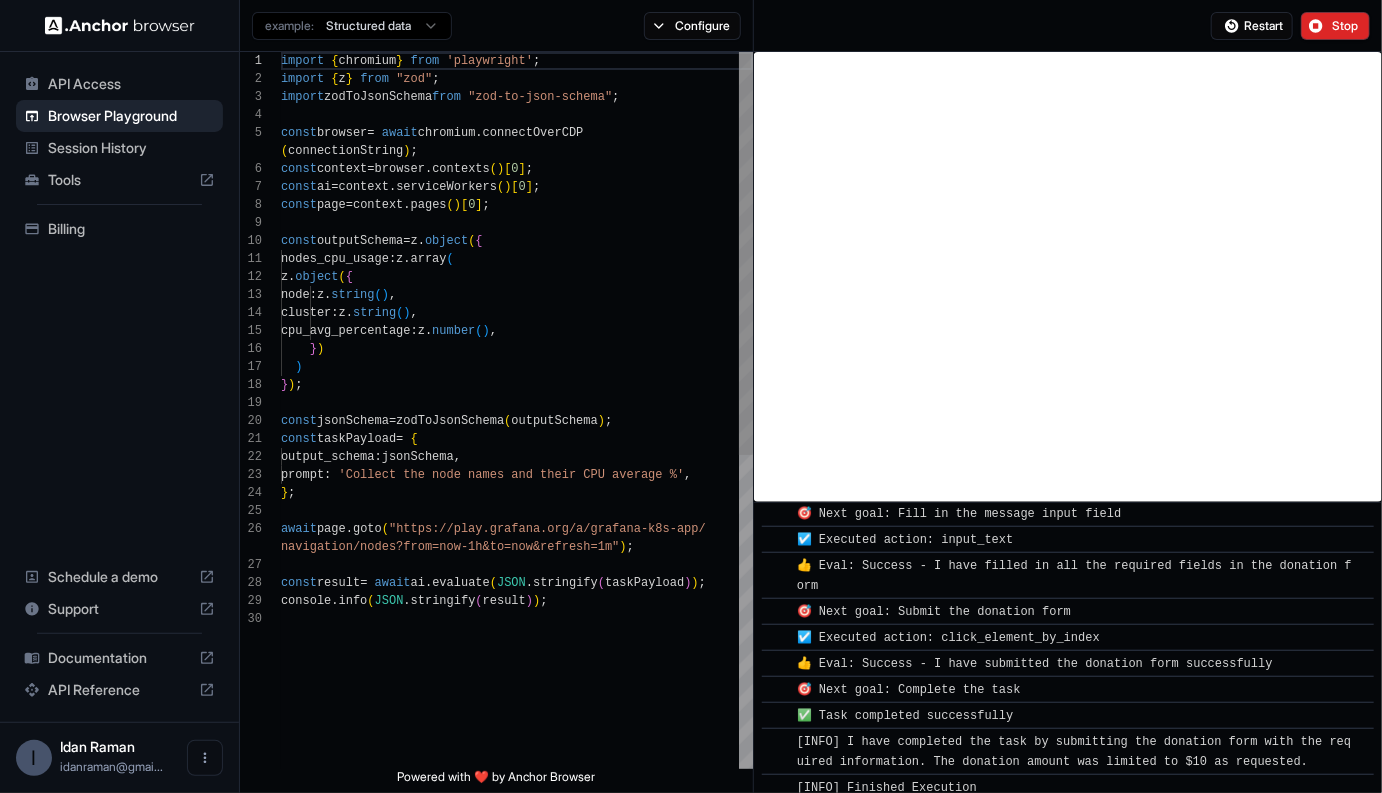 scroll, scrollTop: 0, scrollLeft: 0, axis: both 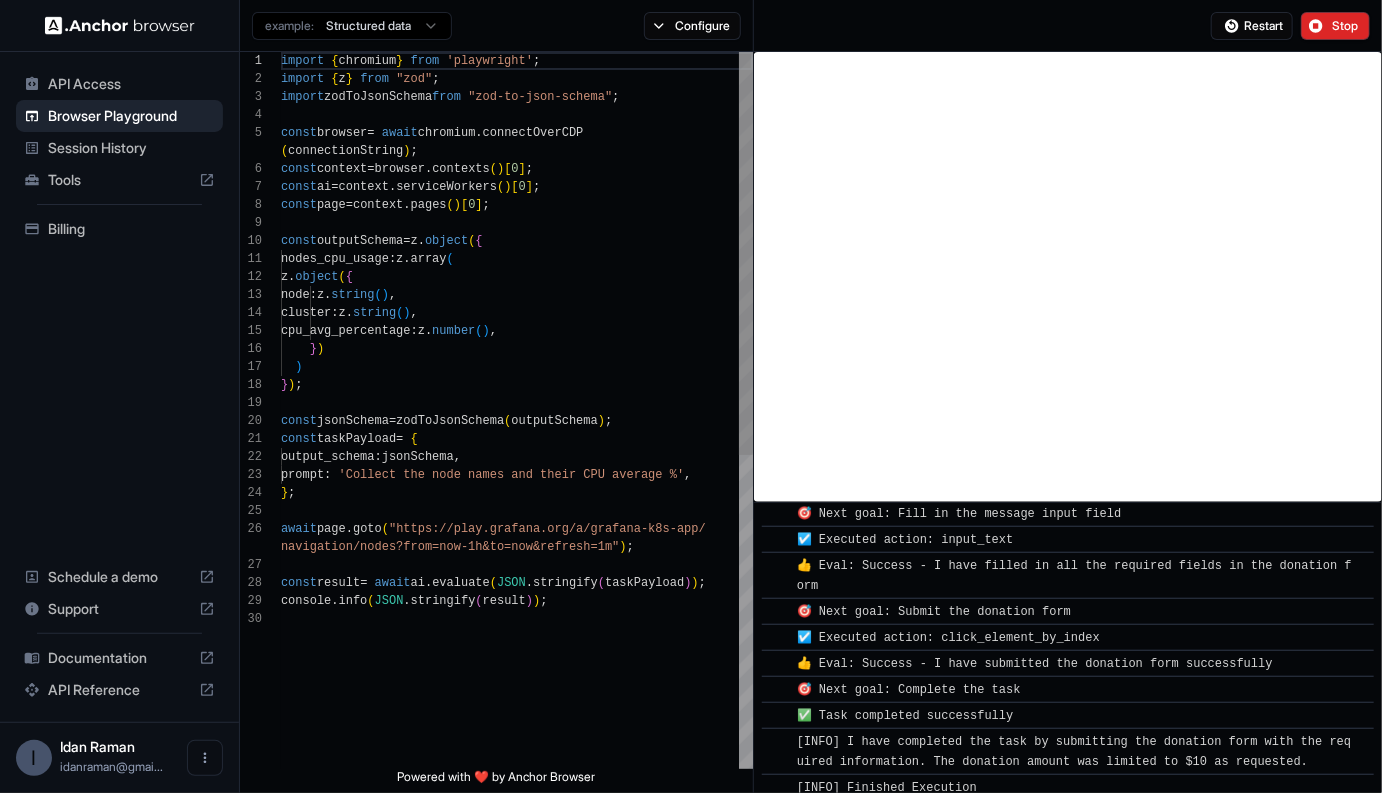 click on "import   {  chromium  }   from   'playwright' ; import   {  z  }   from   "zod" ; import  zodToJsonSchema  from   "zod-to-json-schema" ; const  browser  =   await  chromium .connectOverCDP ( connectionString ) ; const  context  =  browser . contexts ( ) [ 0 ] ; const  ai  =  context . serviceWorkers ( ) [ 0 ] ; const  page  =  context . pages ( ) [ 0 ] ; const  outputSchema  =  z . object ( {   nodes_cpu_usage :  z . array (     z . object ( {       node :  z . string ( ) ,       cluster :  z . string ( ) ,       cpu_avg_percentage :  z . number ( ) ,      } )   ) } ) ; const  jsonSchema  =  zodToJsonSchema ( outputSchema ) ; const  taskPayload  =   {   output_schema :  jsonSchema ,   prompt :   'Collect the node names and their CPU average %' , } ; await  page . goto ( "https://play.grafana.org/a/grafana-k8s-app/ navigation/nodes?from=now-1h&to=now&refresh=1m" ) ; const  result  =   await  ai . evaluate ( JSON . ( ) ) ;" at bounding box center (517, 689) 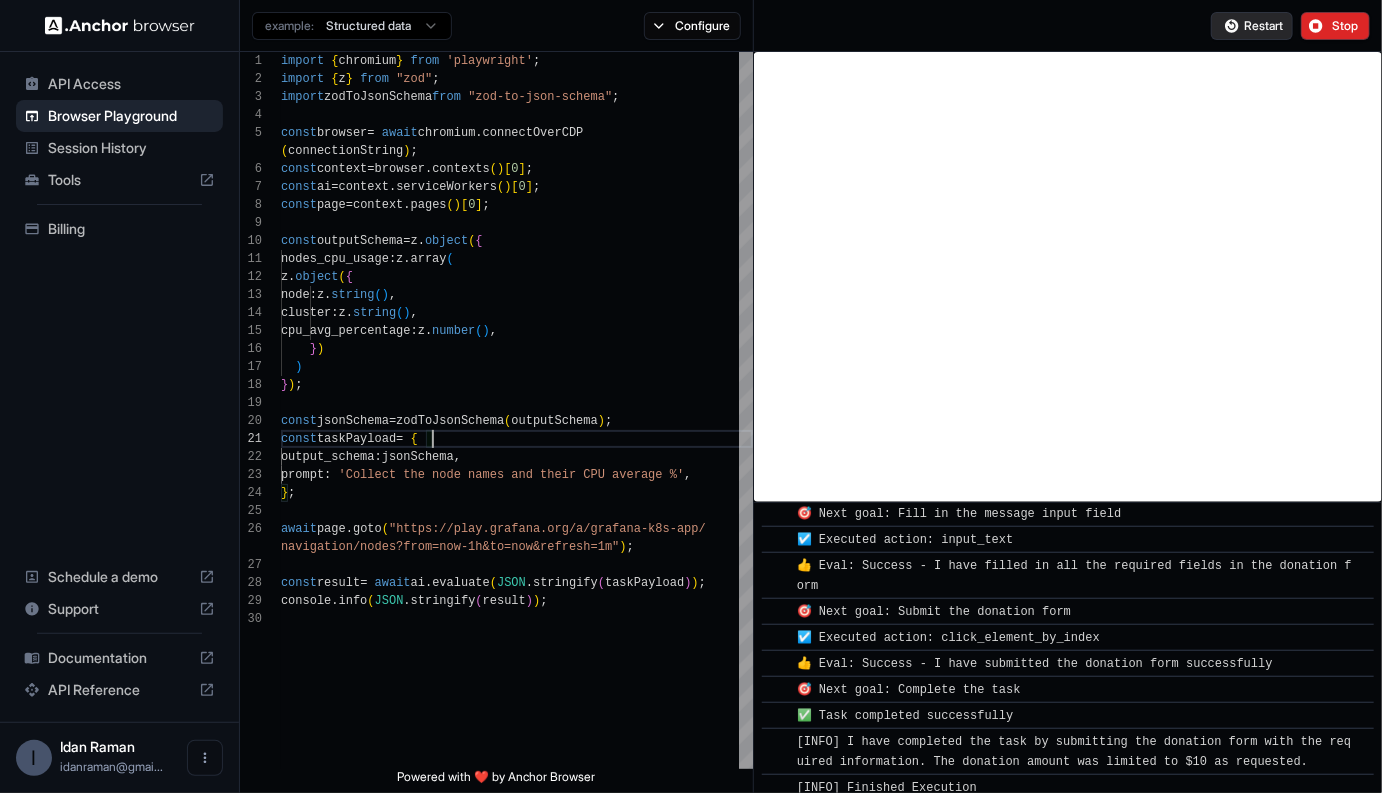 click on "Restart" at bounding box center (1252, 26) 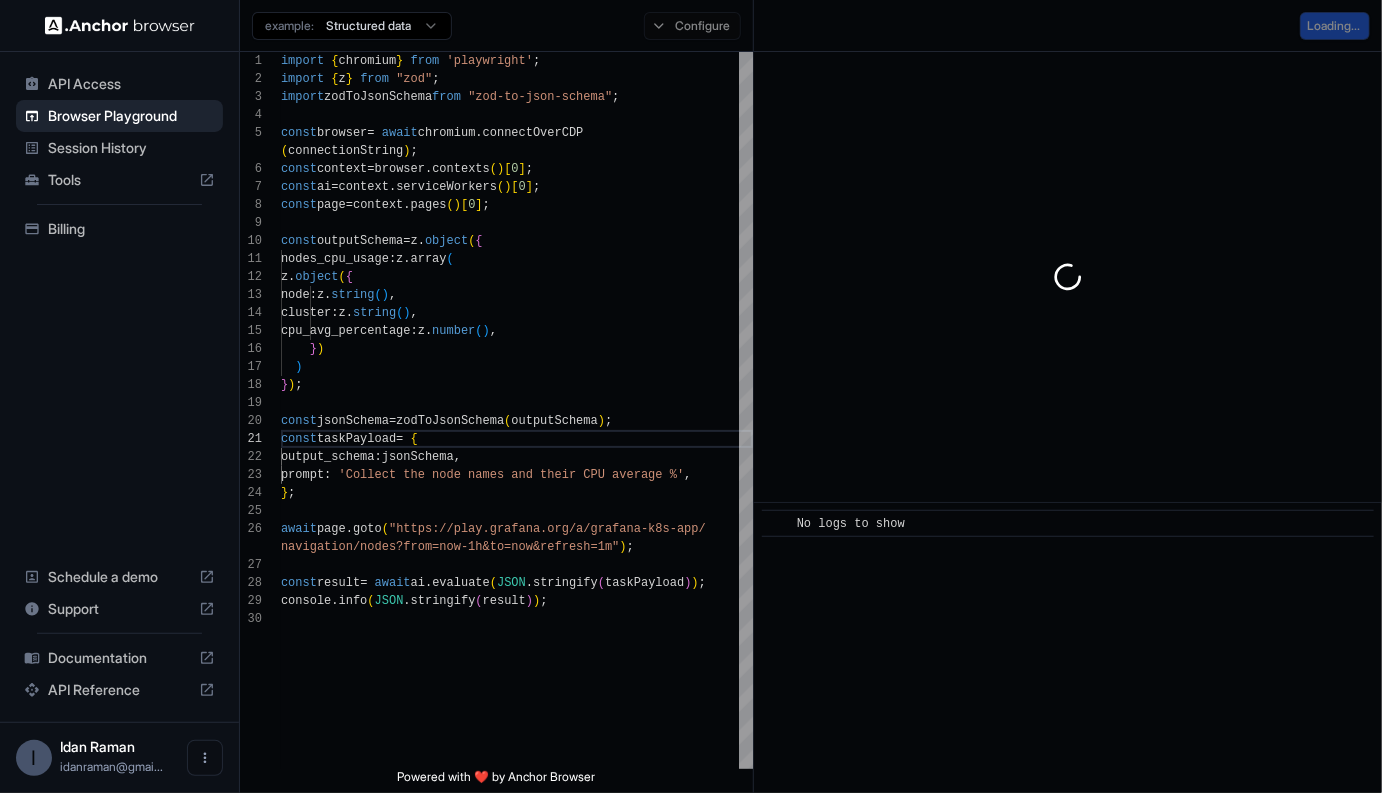 scroll, scrollTop: 0, scrollLeft: 0, axis: both 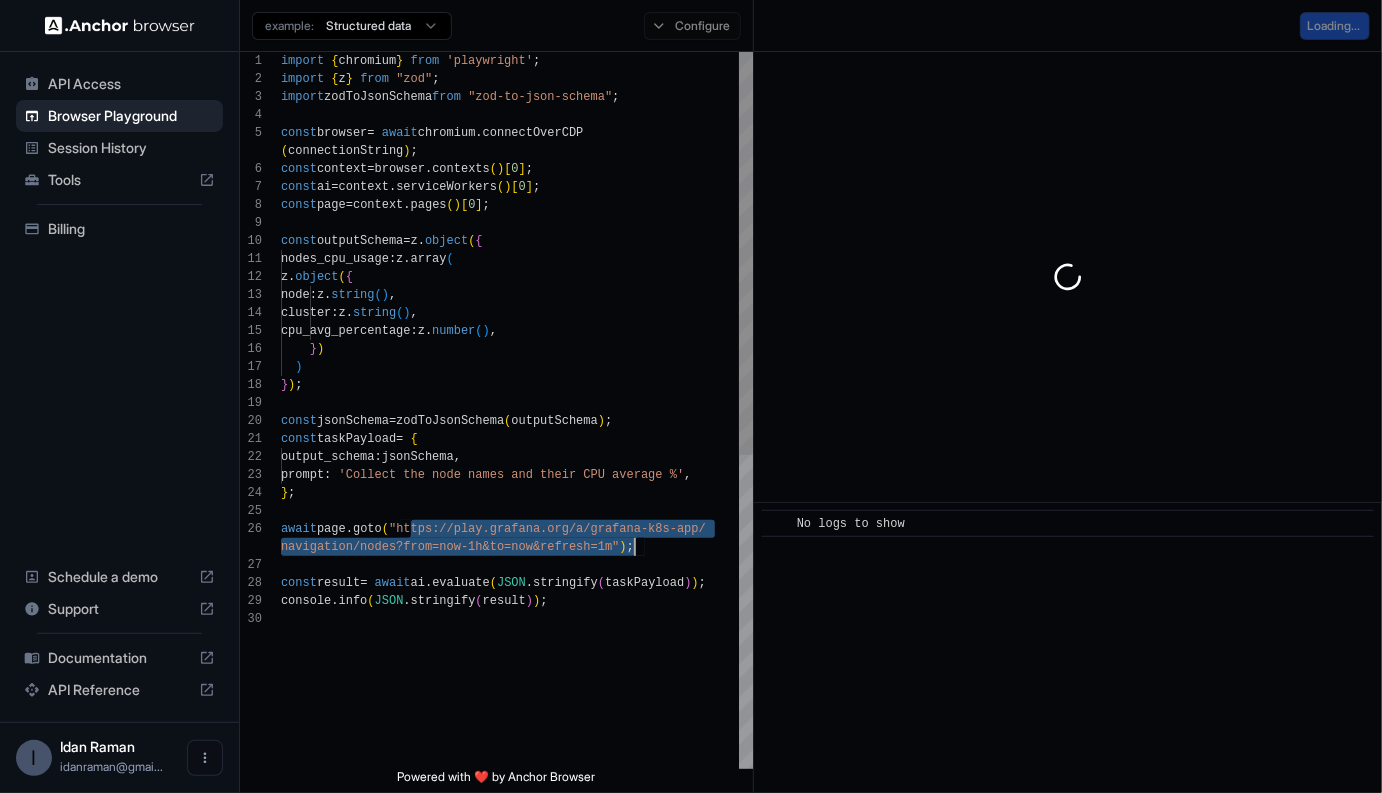 drag, startPoint x: 412, startPoint y: 529, endPoint x: 644, endPoint y: 549, distance: 232.86047 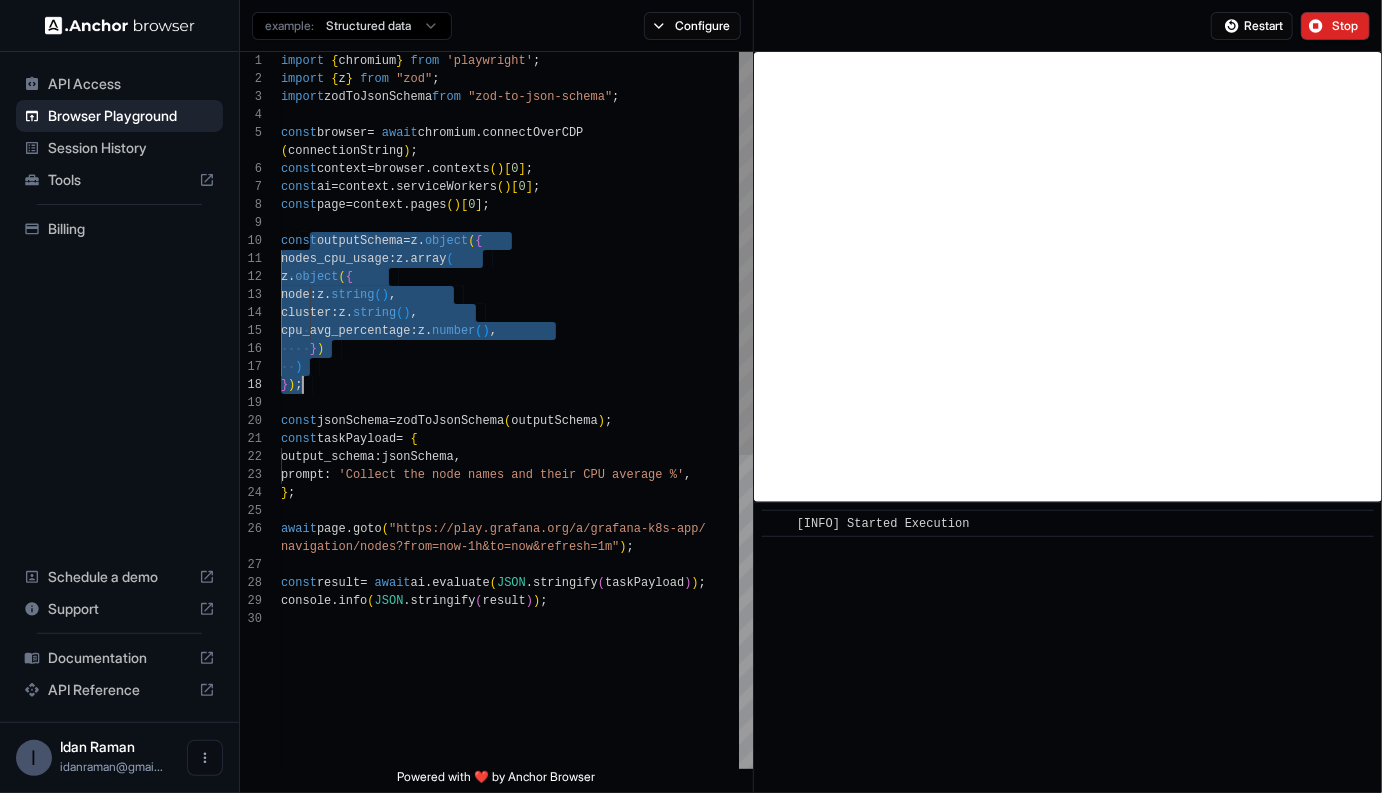drag, startPoint x: 307, startPoint y: 234, endPoint x: 360, endPoint y: 381, distance: 156.2626 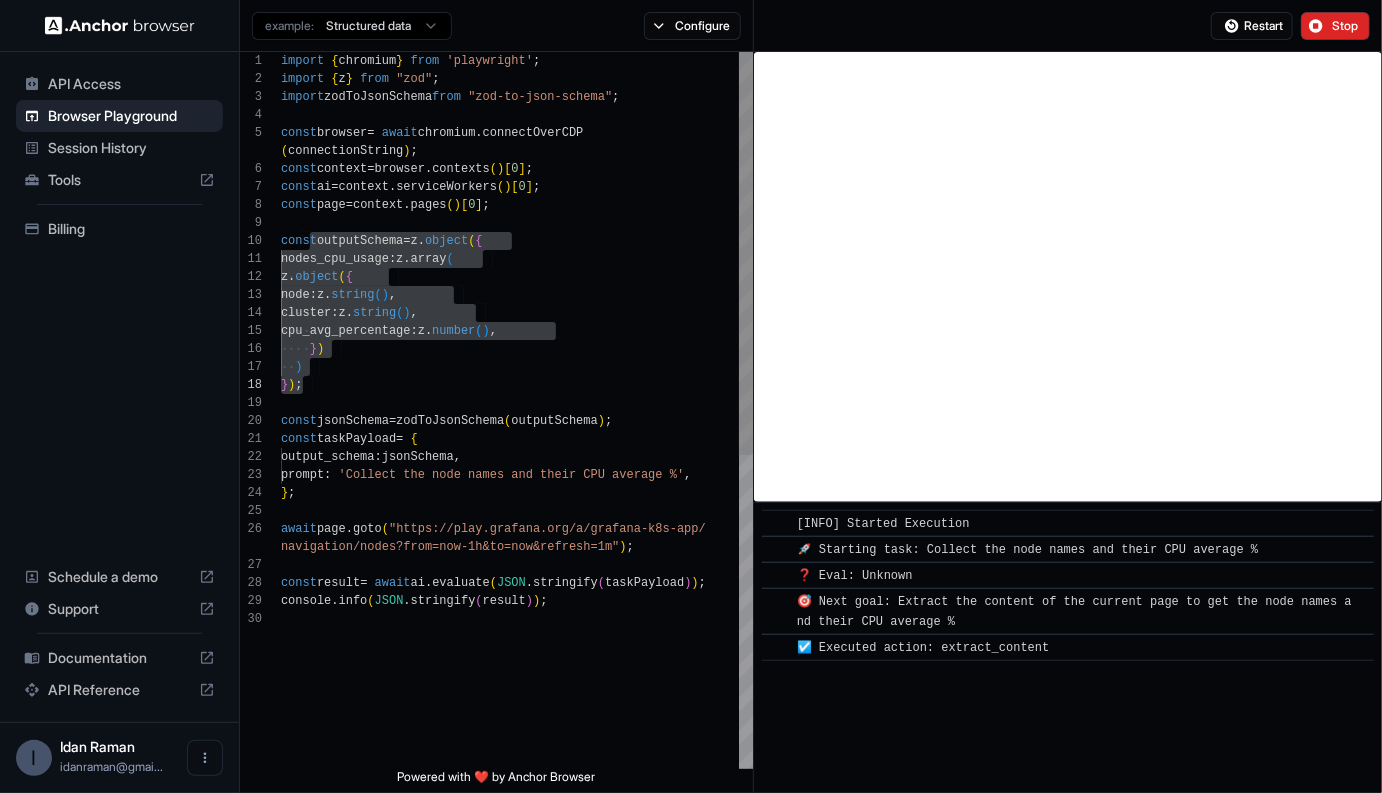scroll, scrollTop: 18, scrollLeft: 0, axis: vertical 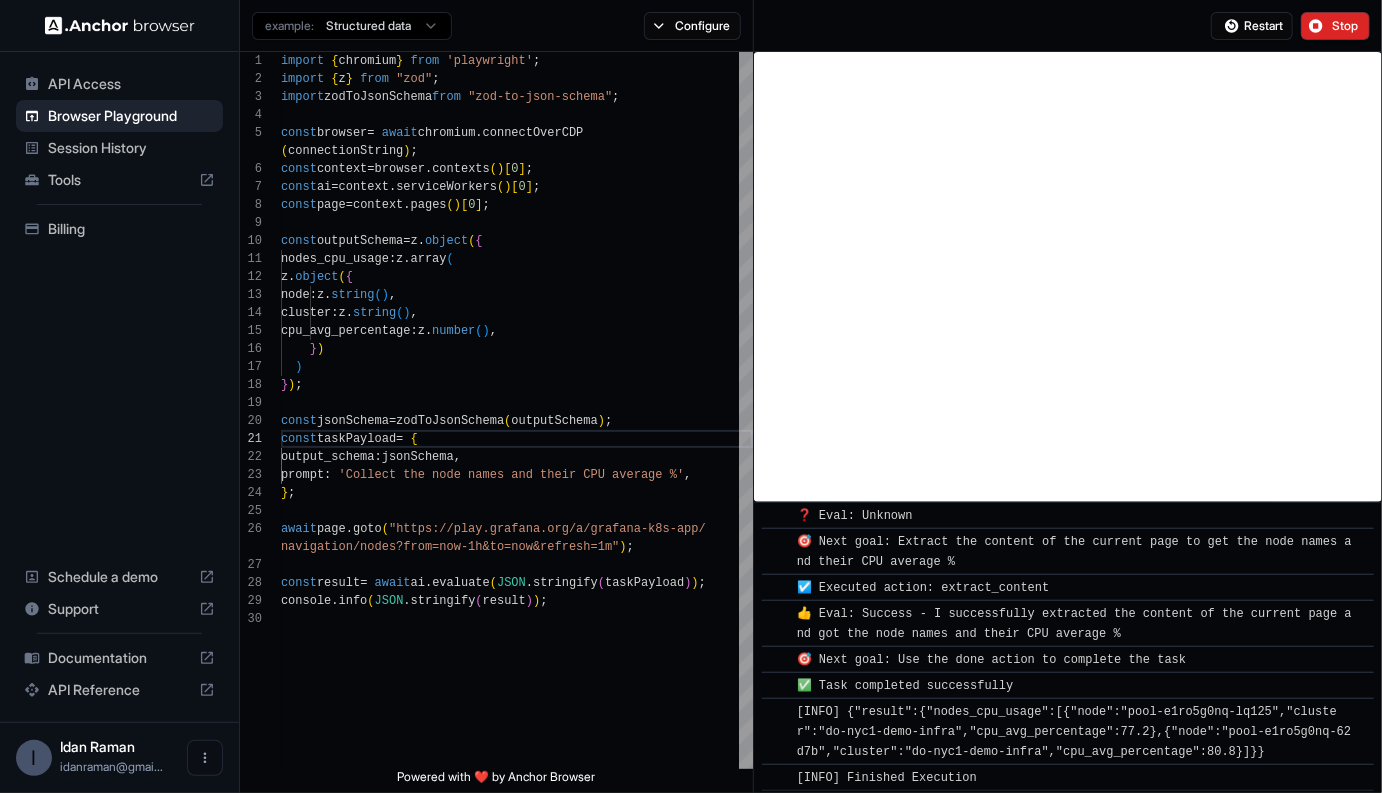 drag, startPoint x: 851, startPoint y: 709, endPoint x: 1319, endPoint y: 763, distance: 471.10507 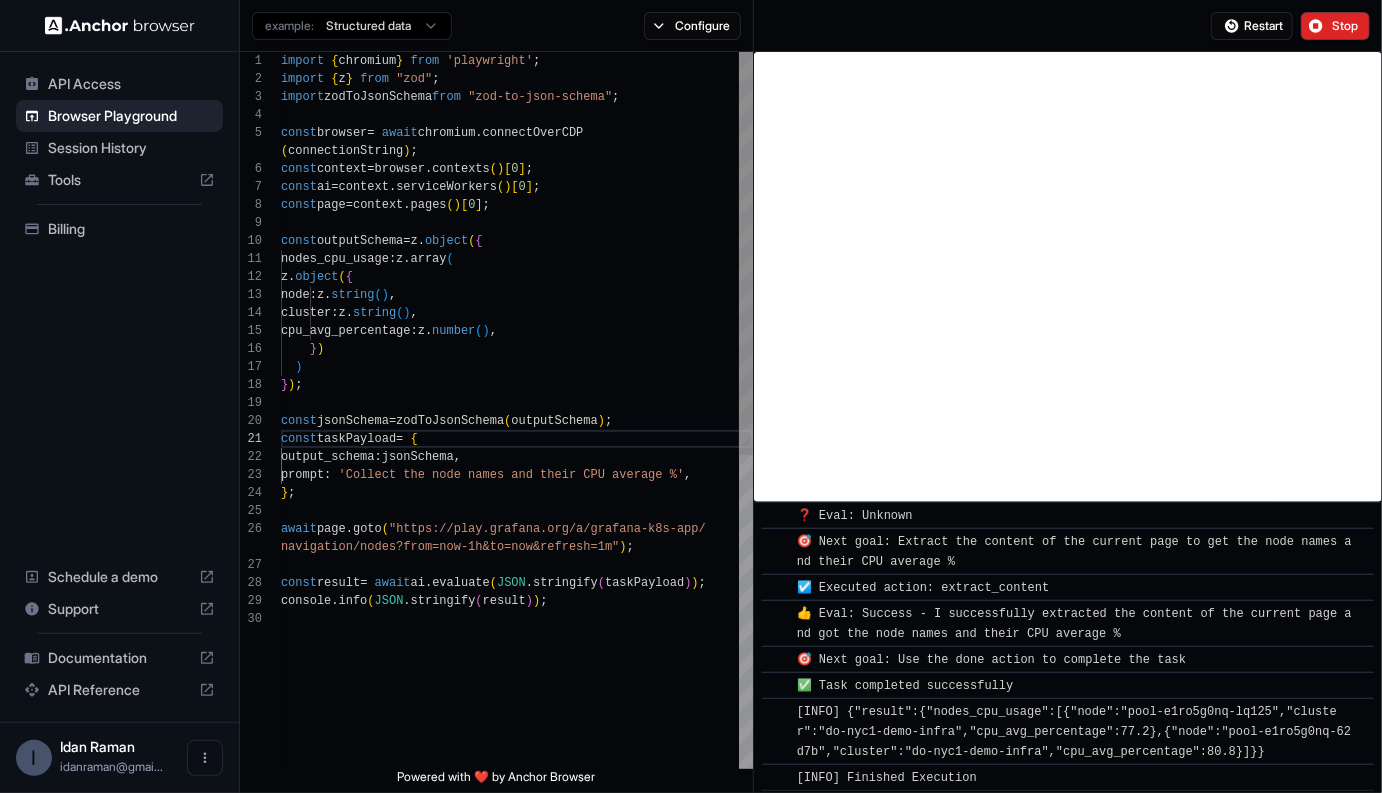 type on "**********" 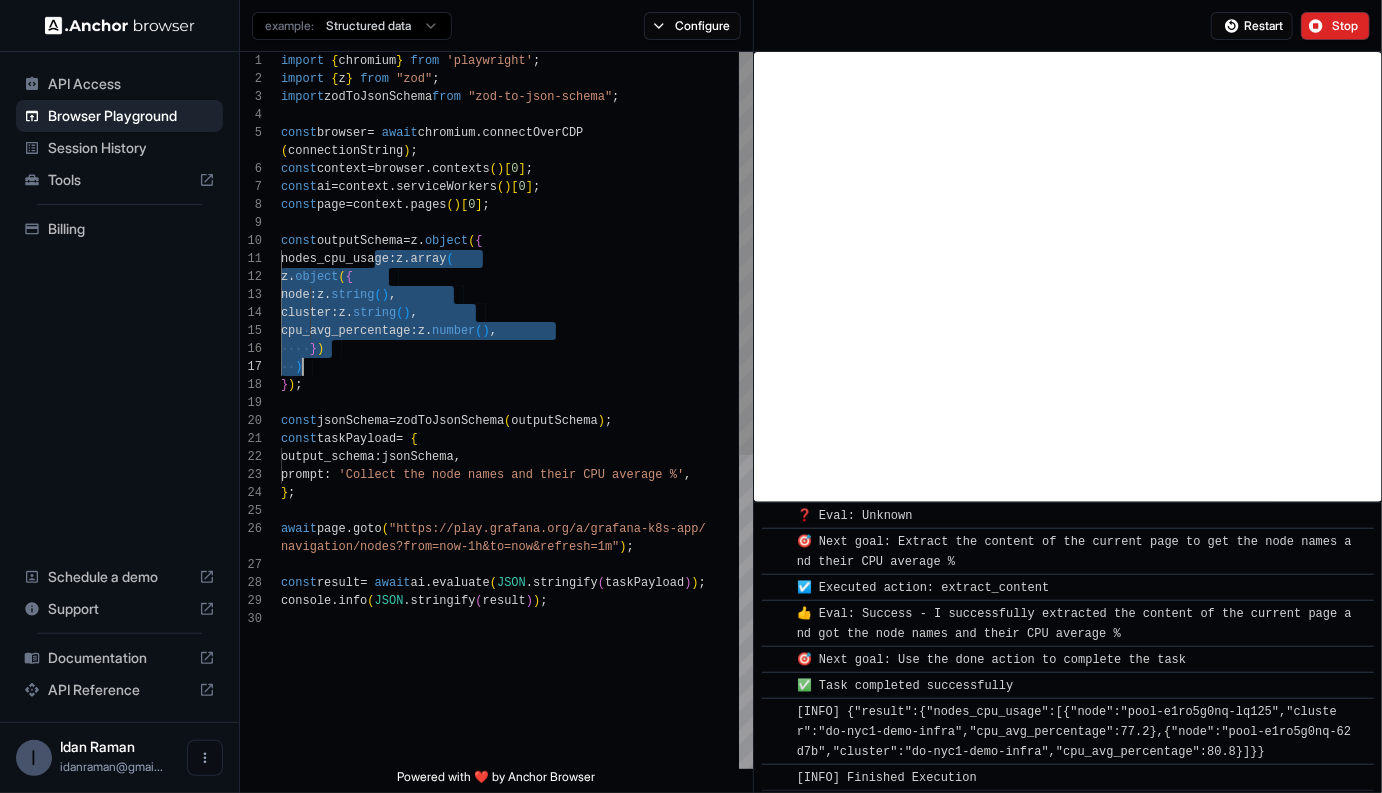 drag, startPoint x: 376, startPoint y: 259, endPoint x: 400, endPoint y: 366, distance: 109.65856 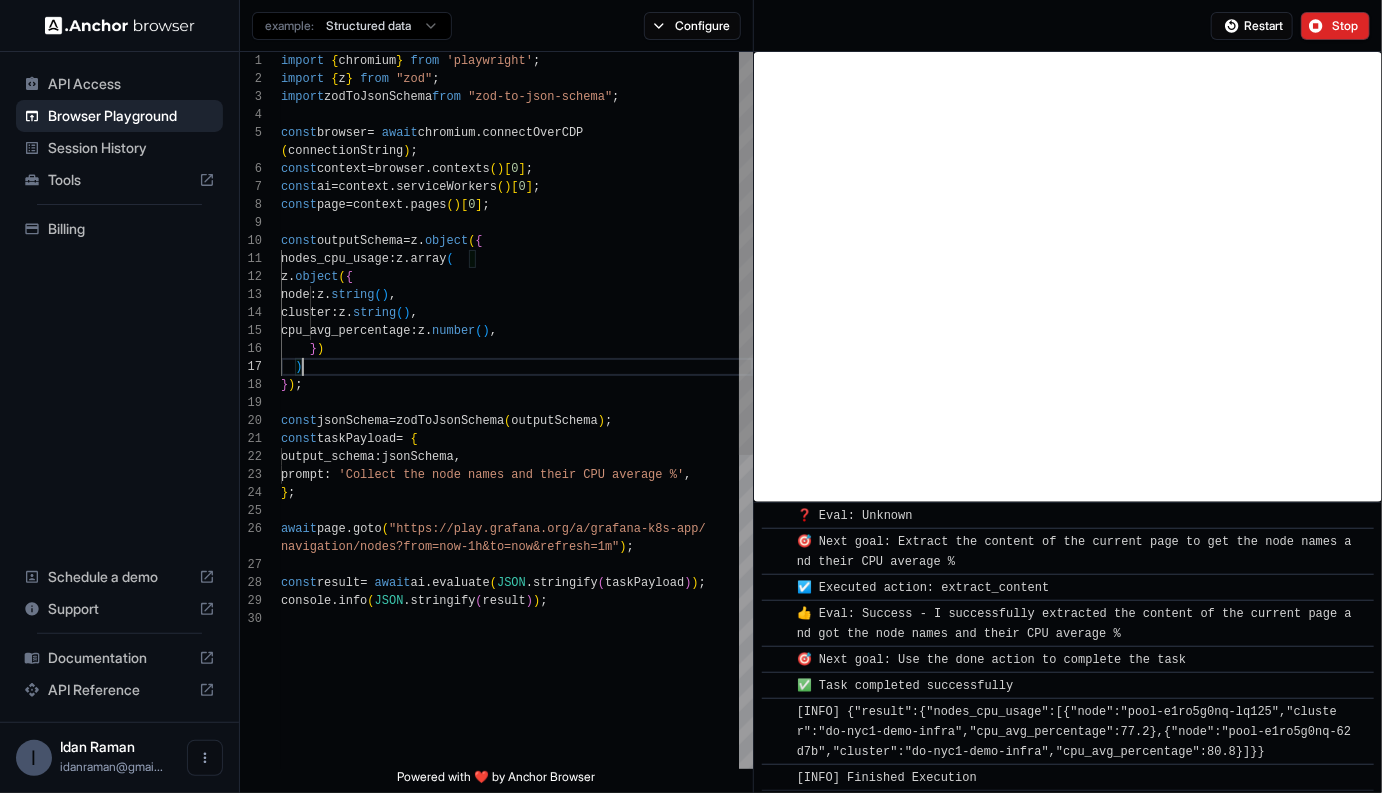 click on "import   {  chromium  }   from   'playwright' ; import   {  z  }   from   "zod" ; import  zodToJsonSchema  from   "zod-to-json-schema" ; const  browser  =   await  chromium .connectOverCDP ( connectionString ) ; const  context  =  browser . contexts ( ) [ 0 ] ; const  ai  =  context . serviceWorkers ( ) [ 0 ] ; const  page  =  context . pages ( ) [ 0 ] ; const  outputSchema  =  z . object ( {   nodes_cpu_usage :  z . array (     z . object ( {       node :  z . string ( ) ,       cluster :  z . string ( ) ,       cpu_avg_percentage :  z . number ( ) ,      } )   ) } ) ; const  jsonSchema  =  zodToJsonSchema ( outputSchema ) ; const  taskPayload  =   {   output_schema :  jsonSchema ,   prompt :   'Collect the node names and their CPU average %' , } ; await  page . goto ( "https://play.grafana.org/a/grafana-k8s-app/ navigation/nodes?from=now-1h&to=now&refresh=1m" ) ; const  result  =   await  ai . evaluate ( JSON . ( ) ) ;" at bounding box center [517, 689] 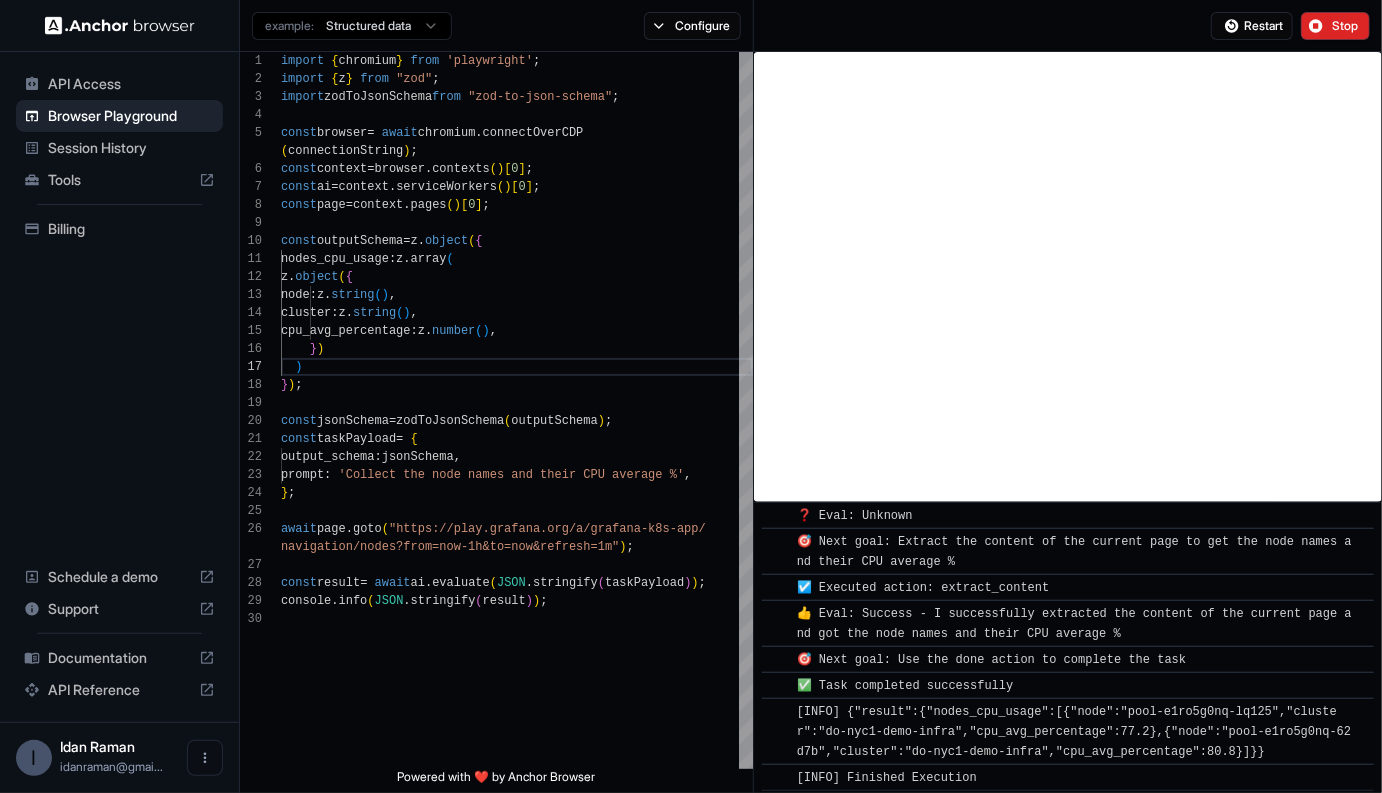 click on "[INFO] {"result":{"nodes_cpu_usage":[{"node":"pool-e1ro5g0nq-lq125","cluster":"do-nyc1-demo-infra","cpu_avg_percentage":77.2},{"node":"pool-e1ro5g0nq-62d7b","cluster":"do-nyc1-demo-infra","cpu_avg_percentage":80.8}]}}" at bounding box center (1074, 732) 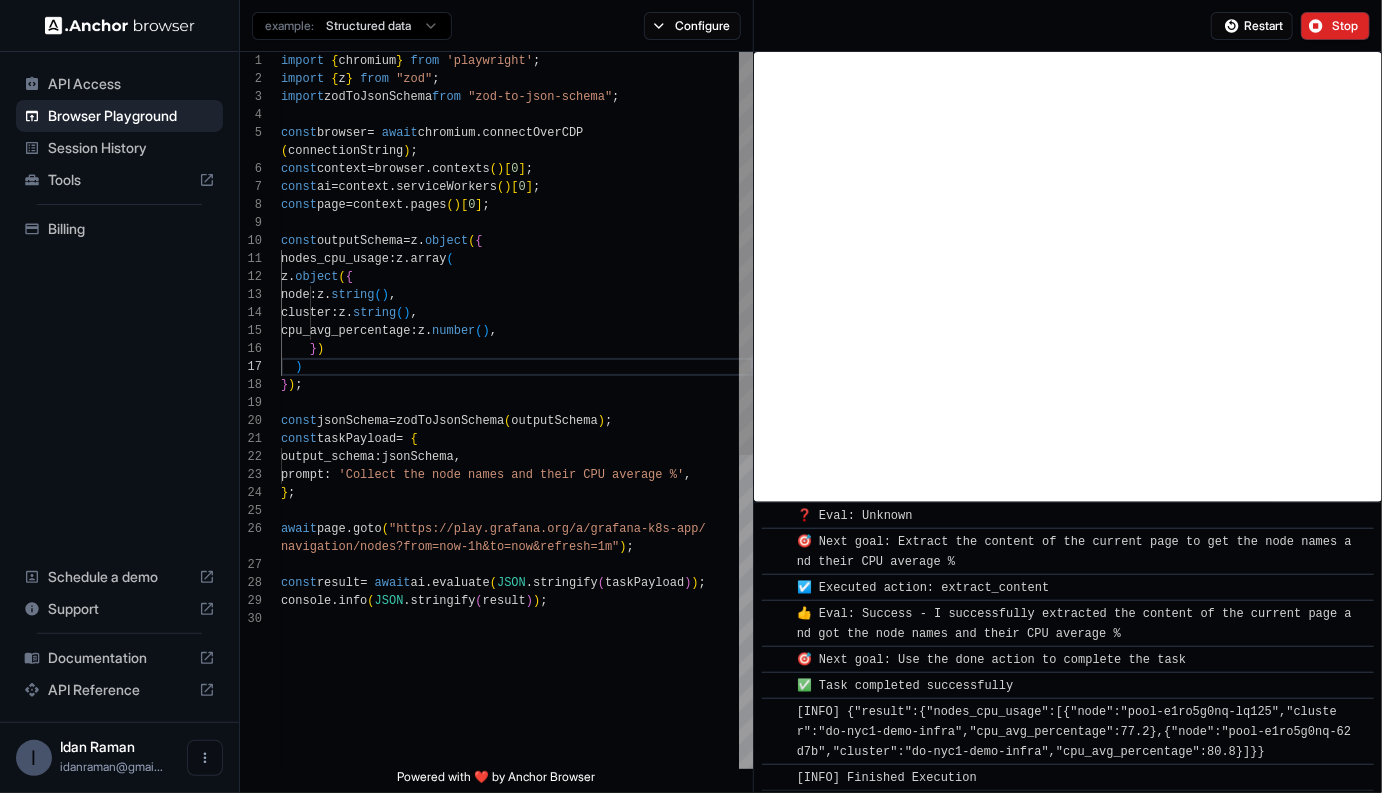 scroll, scrollTop: 90, scrollLeft: 0, axis: vertical 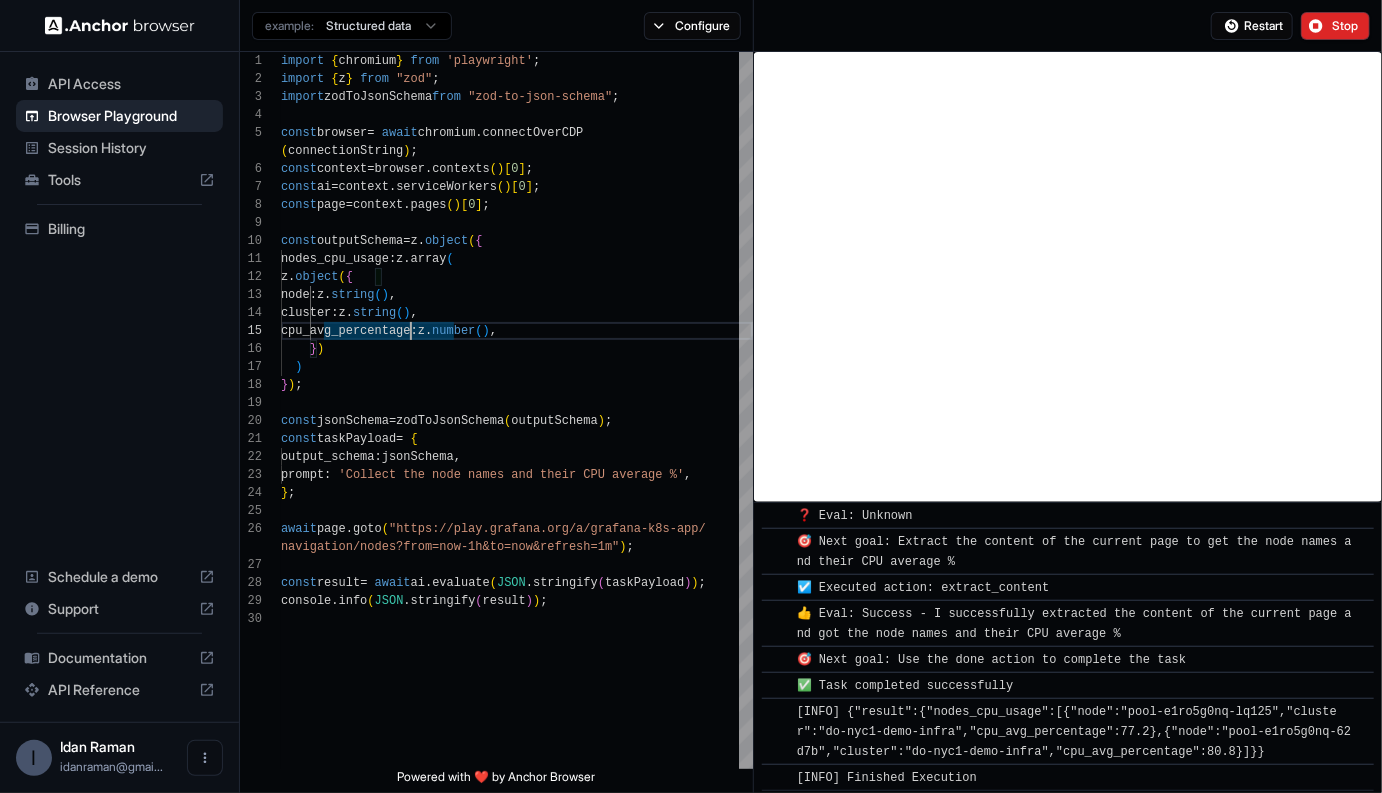 click on "Session History" at bounding box center (131, 148) 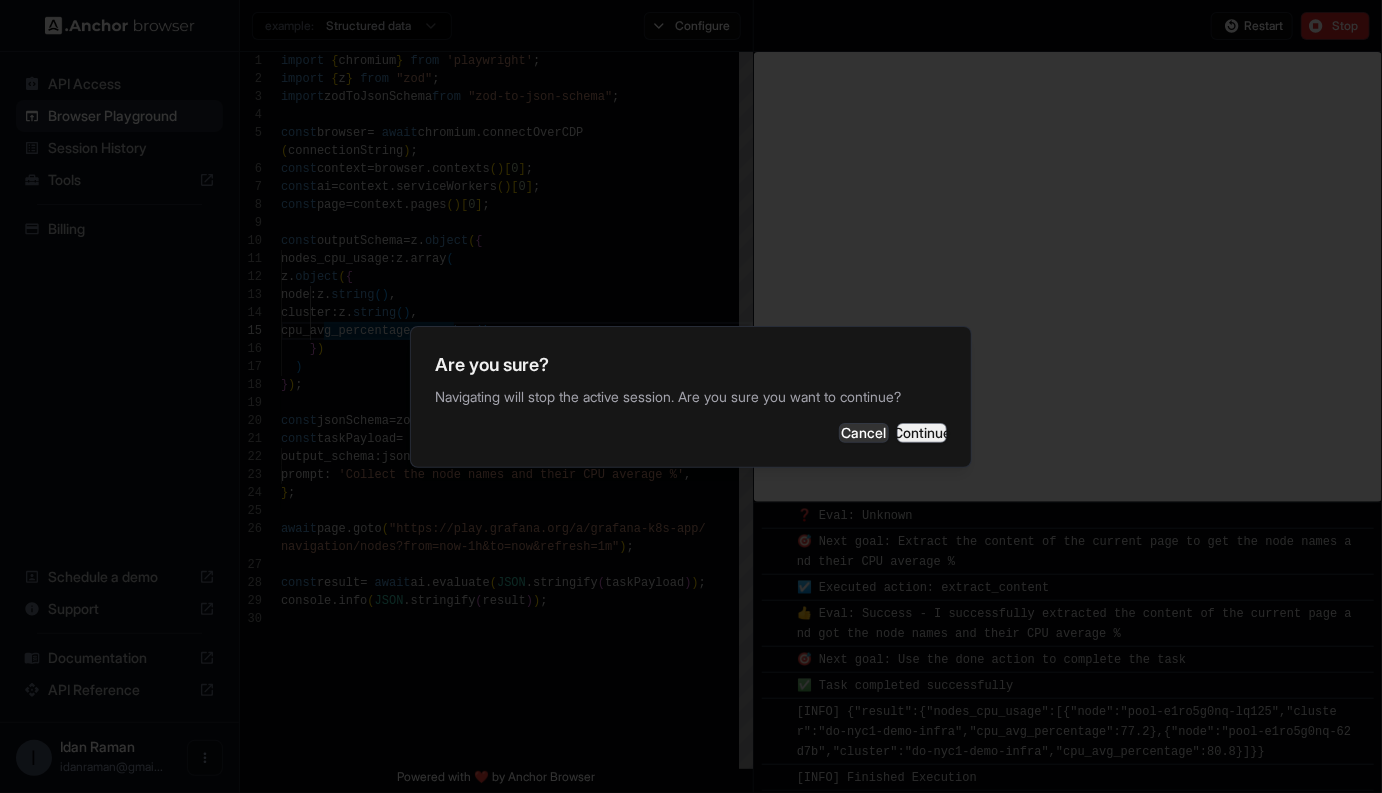 click on "Continue" at bounding box center (922, 433) 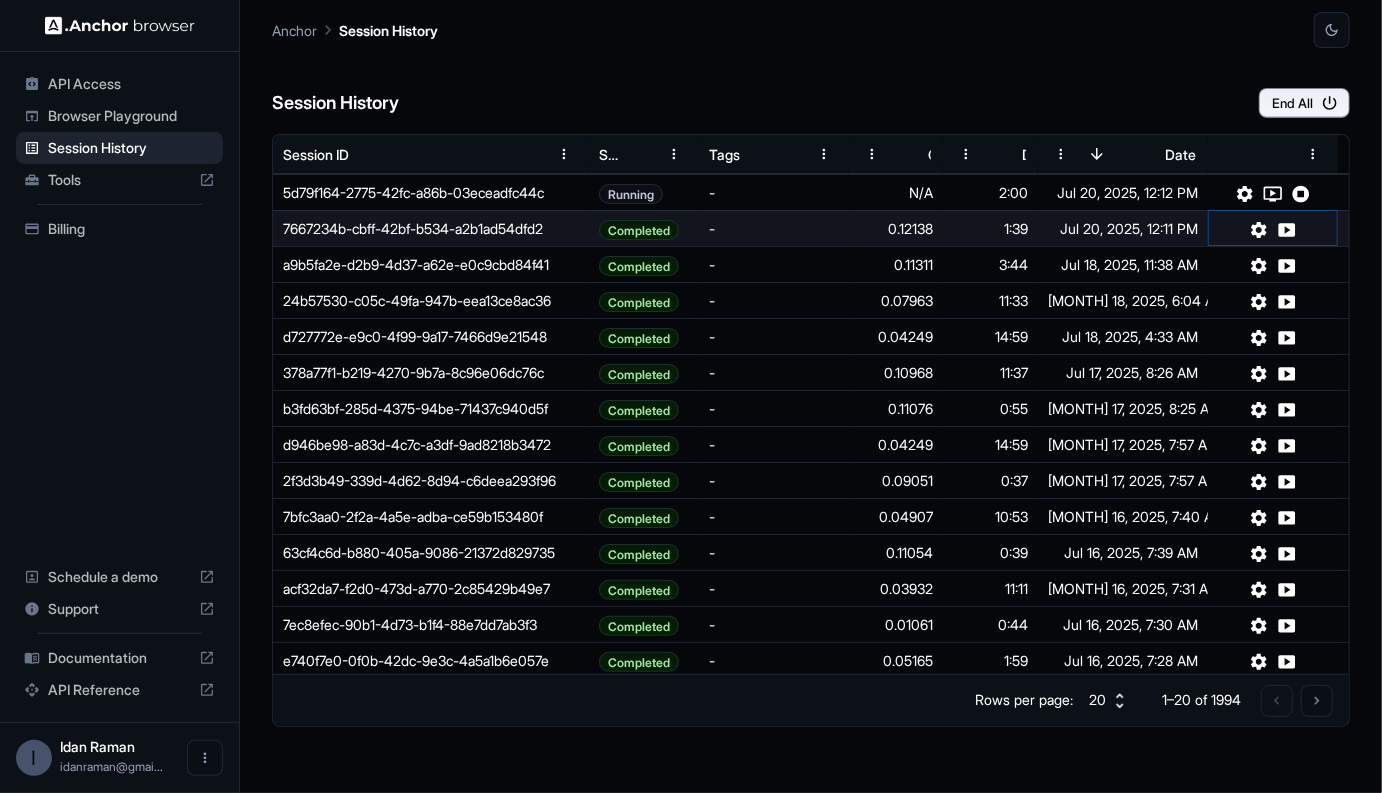 click 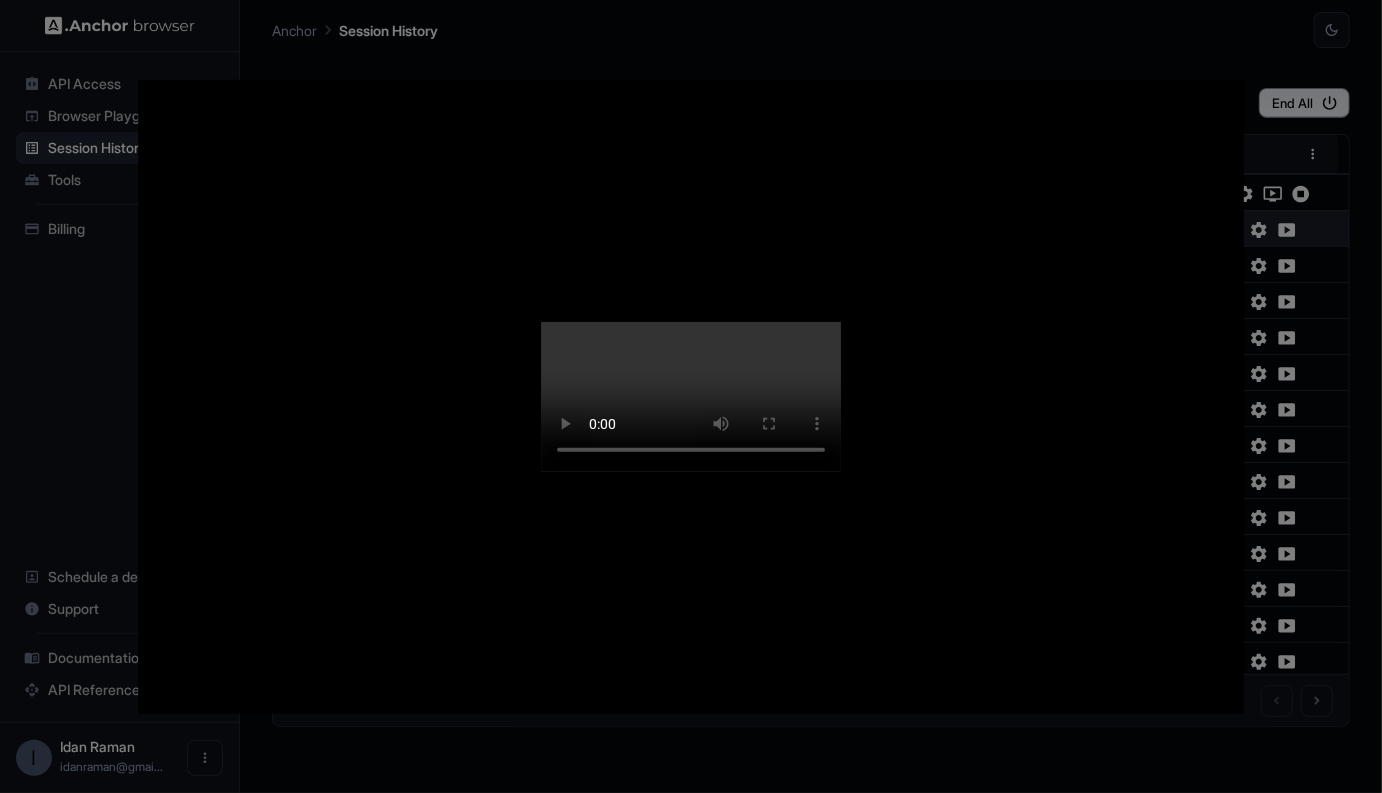 click at bounding box center [691, 396] 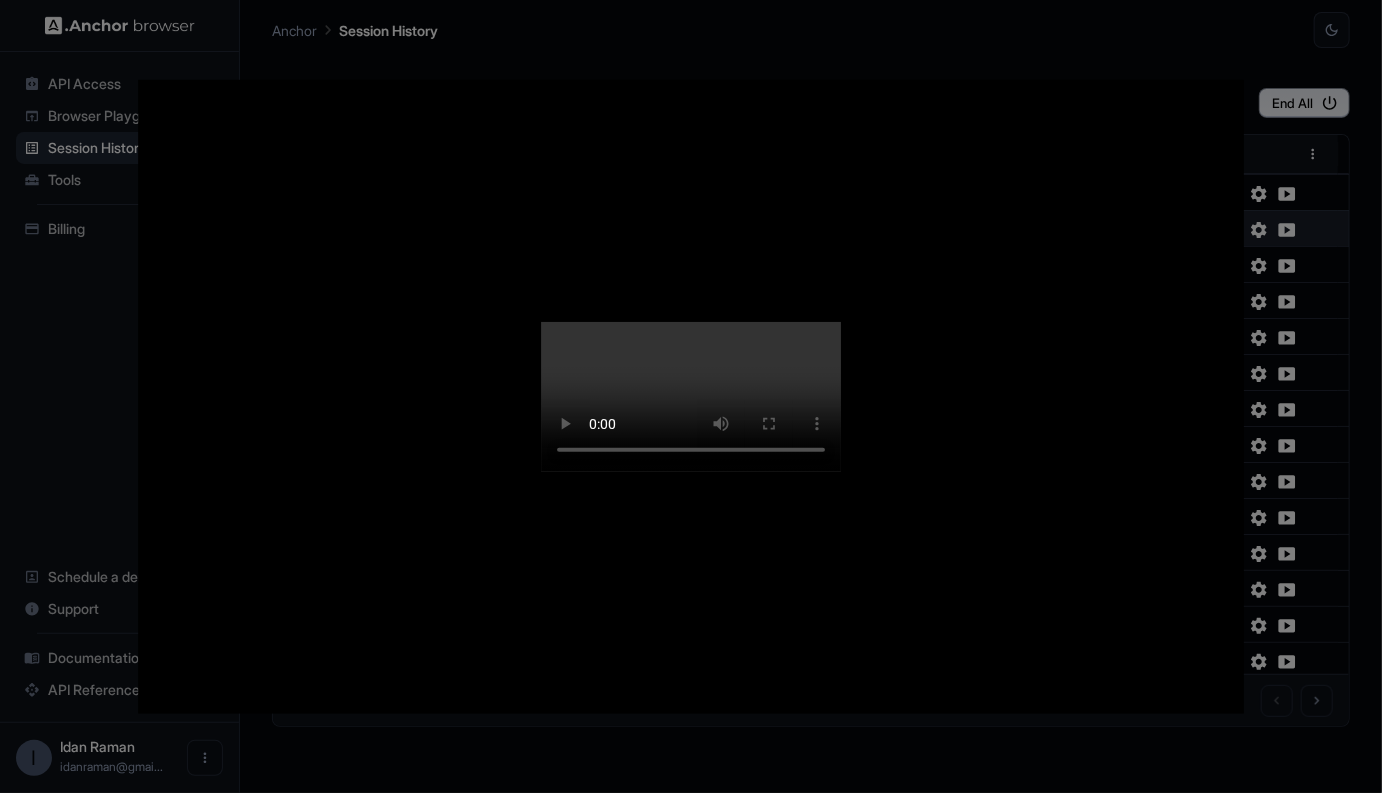 click at bounding box center (691, 396) 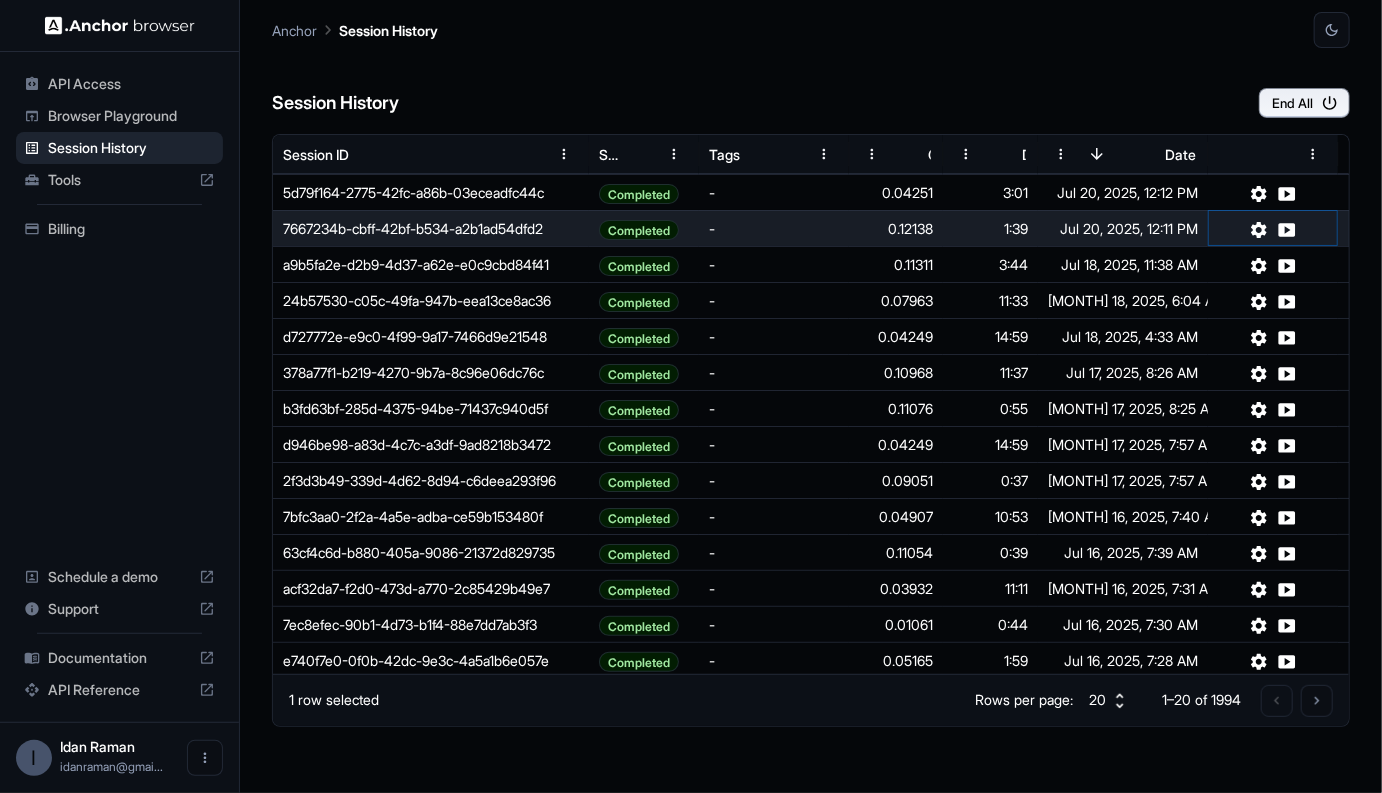 type 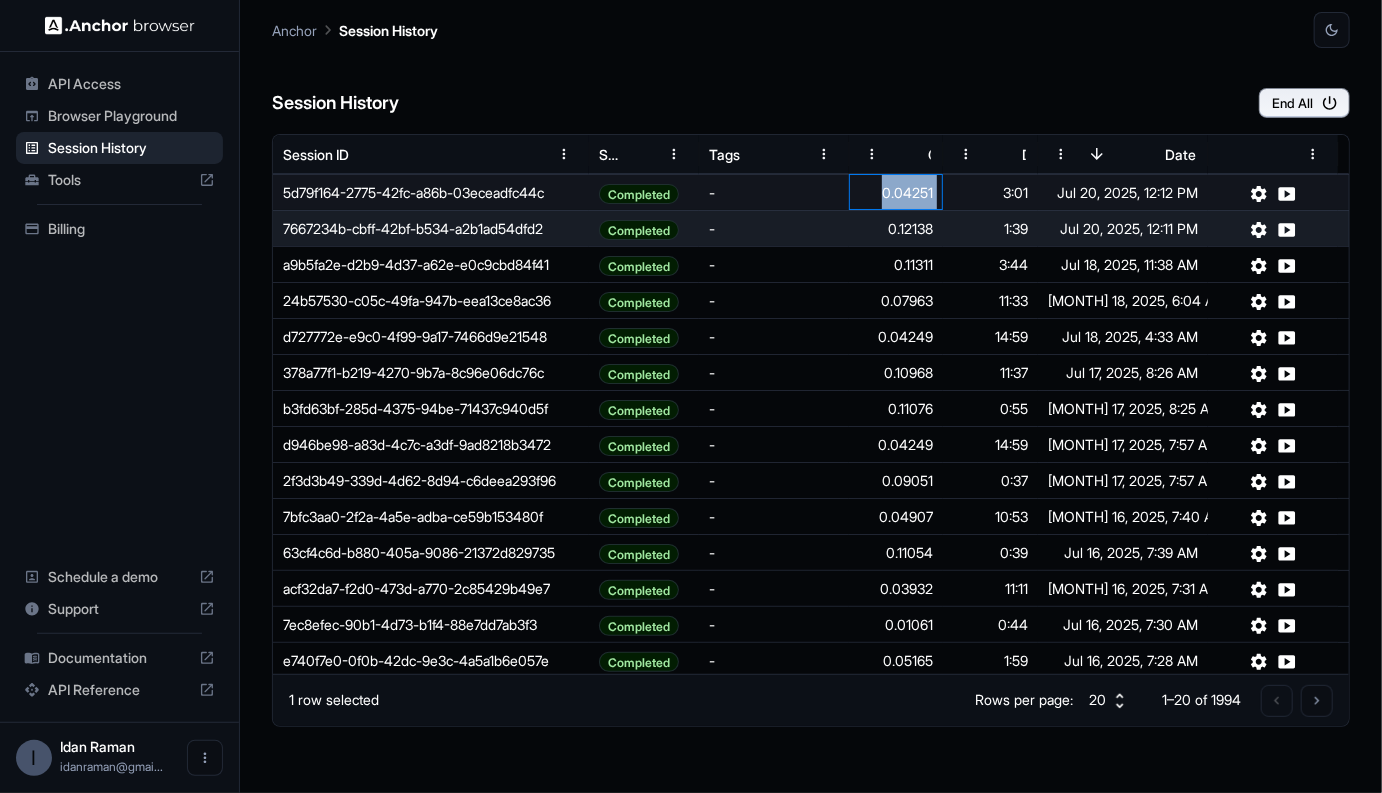 drag, startPoint x: 878, startPoint y: 191, endPoint x: 951, endPoint y: 191, distance: 73 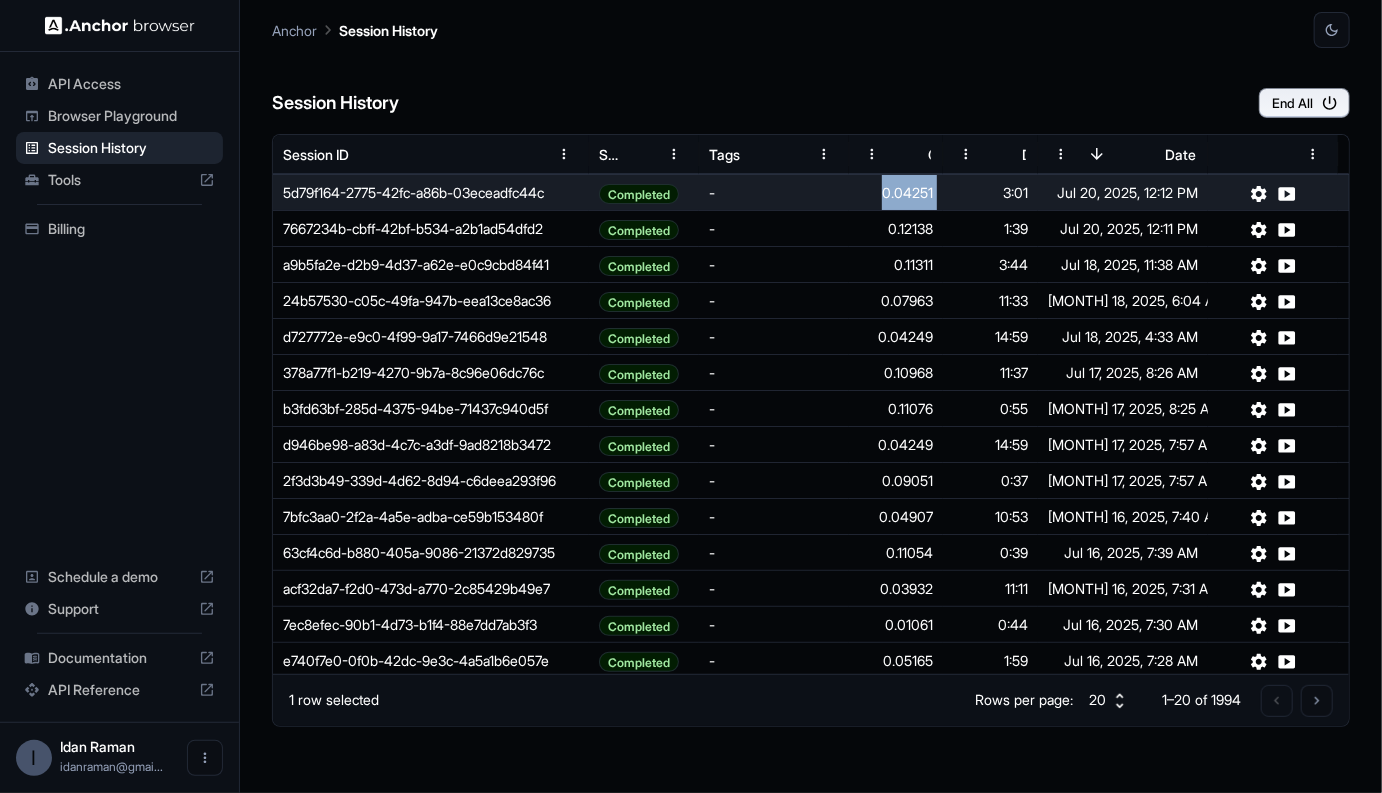 click on "Browser Playground" at bounding box center (131, 116) 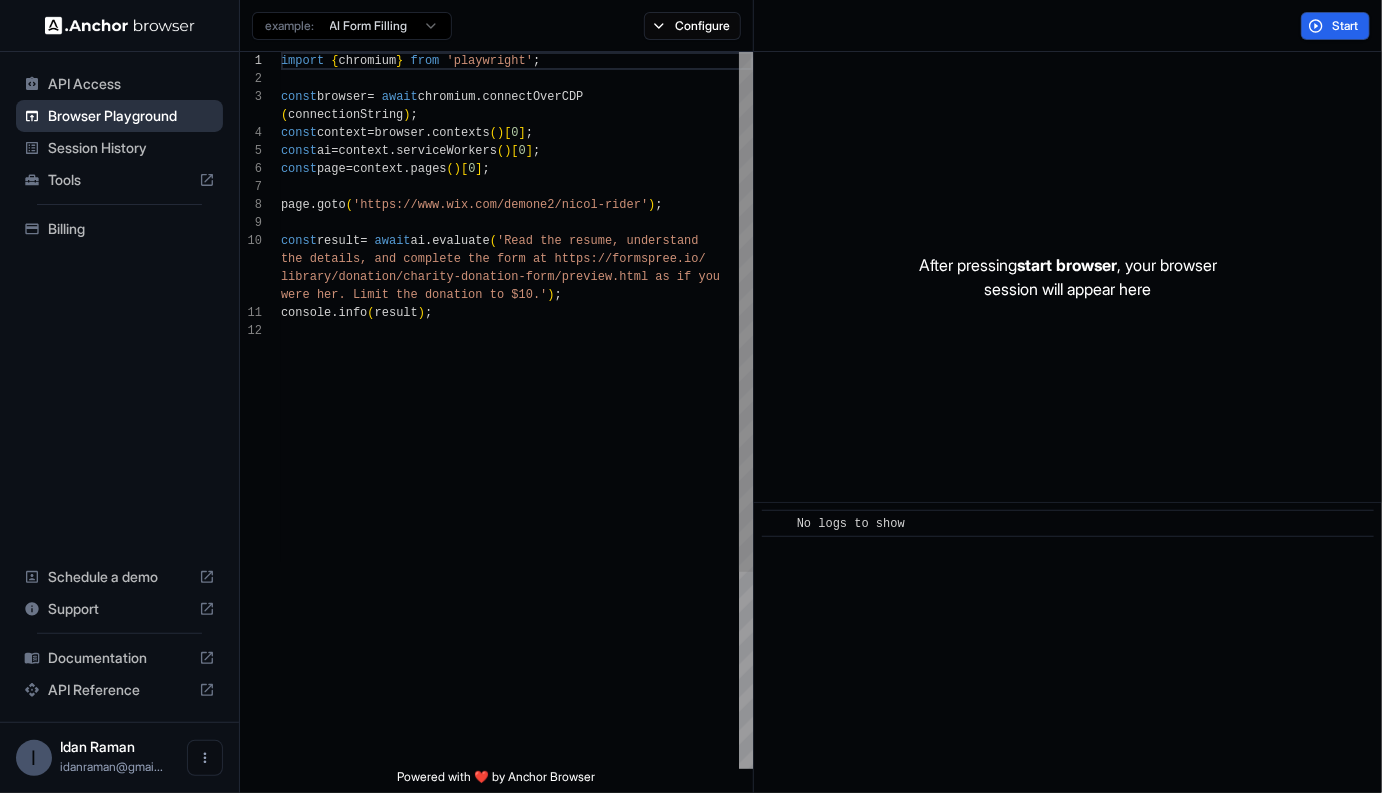scroll, scrollTop: 162, scrollLeft: 0, axis: vertical 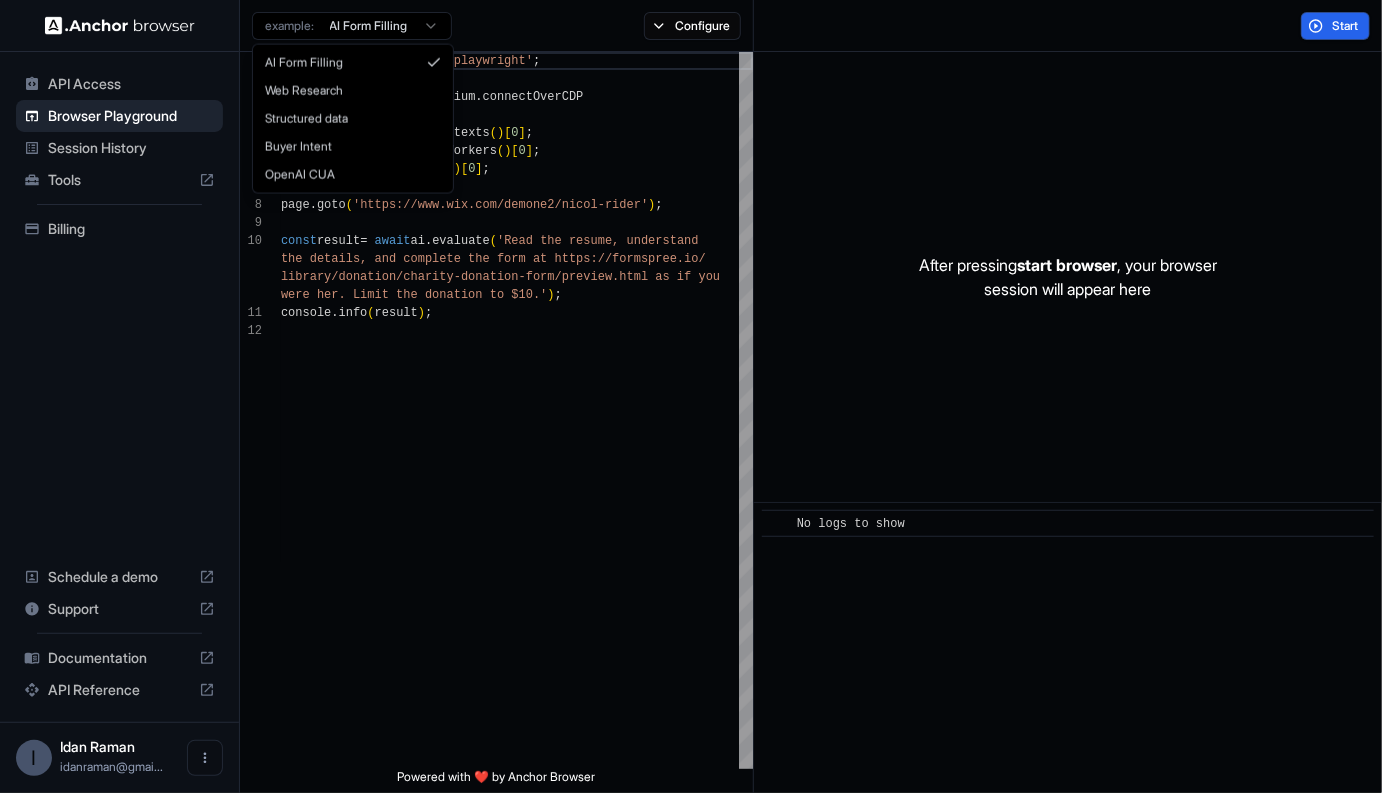 click on "API Access Browser Playground Session History Tools Billing Schedule a demo Support Documentation API Reference I Idan Raman idanraman@gmai... Browser Playground example:   AI Form Filling Configure Start 1 2 3 4 5 6 7 8 9 10 11 12 import   {   chromium   }   from   'playwright' ; const  browser  =  await  chromium  .connectOverCDP ( connectionString ) ; const  context  =  browser  . contexts ( ) [ 0 ] ; const  ai  =  context  . serviceWorkers ( ) [ 0 ] ; const  page  =  context  . pages ( ) [ 0 ] ; page  . goto ( 'https://www.wix.com/demone2/nicol-rider' ) ; const  result  =  await  ai  . evaluate ( 'Read the resume, understand  the details, and complete the form at https://form spree.io/ library/donation/charity-donation-form/preview.htm l as if you  were her. Limit the donation to $10.' ) ; console .info ( result ) ; Powered with ❤; by Anchor Browser After pressing   start browser , your browser session will appear here ​ No logs to show" at bounding box center [691, 396] 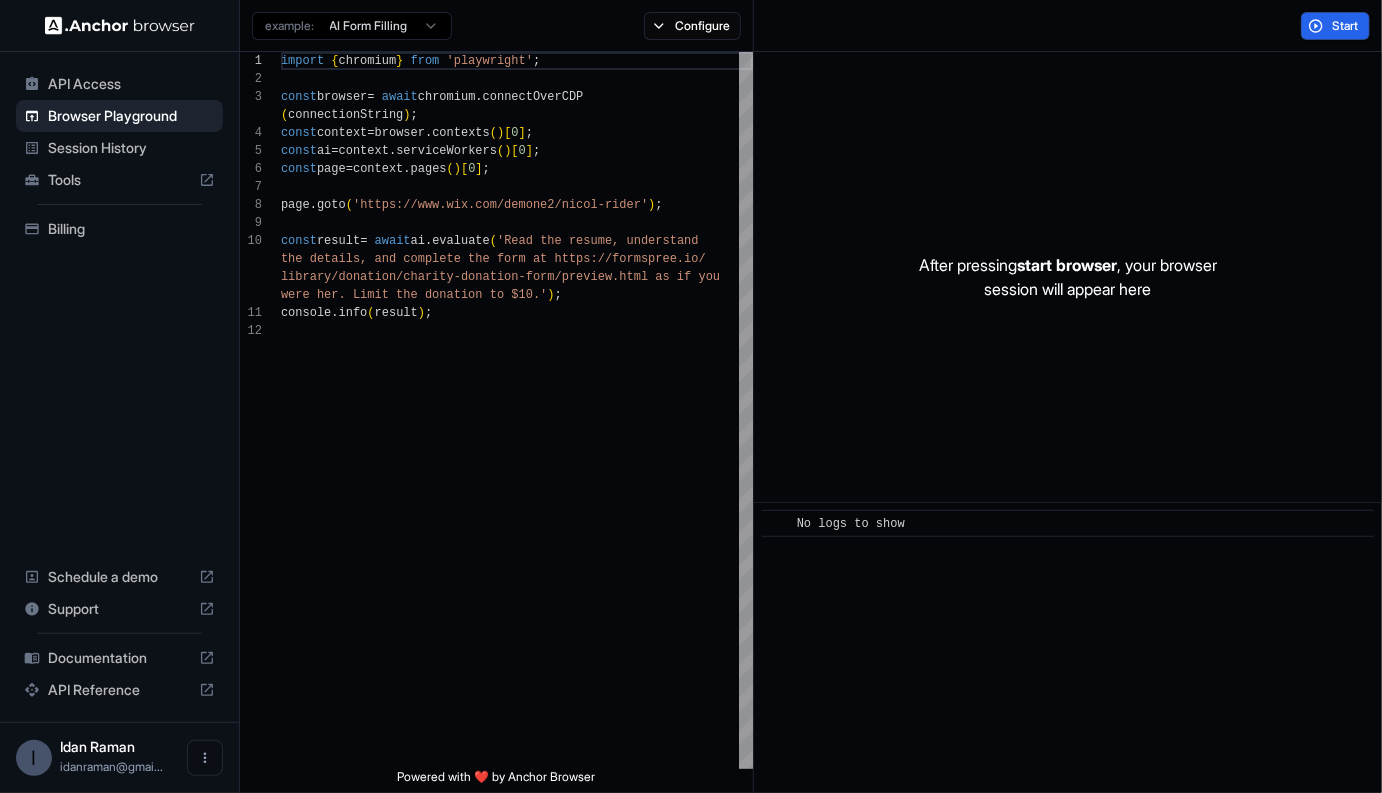 click on "API Access Browser Playground Session History Tools Billing Schedule a demo Support Documentation API Reference I Idan Raman idanraman@gmai... Browser Playground example:   AI Form Filling Configure Start 1 2 3 4 5 6 7 8 9 10 11 12 import   {   chromium   }   from   'playwright' ; const  browser  =  await  chromium  .connectOverCDP ( connectionString ) ; const  context  =  browser  . contexts ( ) [ 0 ] ; const  ai  =  context  . serviceWorkers ( ) [ 0 ] ; const  page  =  context  . pages ( ) [ 0 ] ; page  . goto ( 'https://www.wix.com/demone2/nicol-rider' ) ; const  result  =  await  ai  . evaluate ( 'Read the resume, understand  the details, and complete the form at https://form spree.io/ library/donation/charity-donation-form/preview.htm l as if you  were her. Limit the donation to $10.' ) ; console .info ( result ) ; Powered with ❤; by Anchor Browser After pressing   start browser , your browser session will appear here ​ No logs to show" at bounding box center (691, 396) 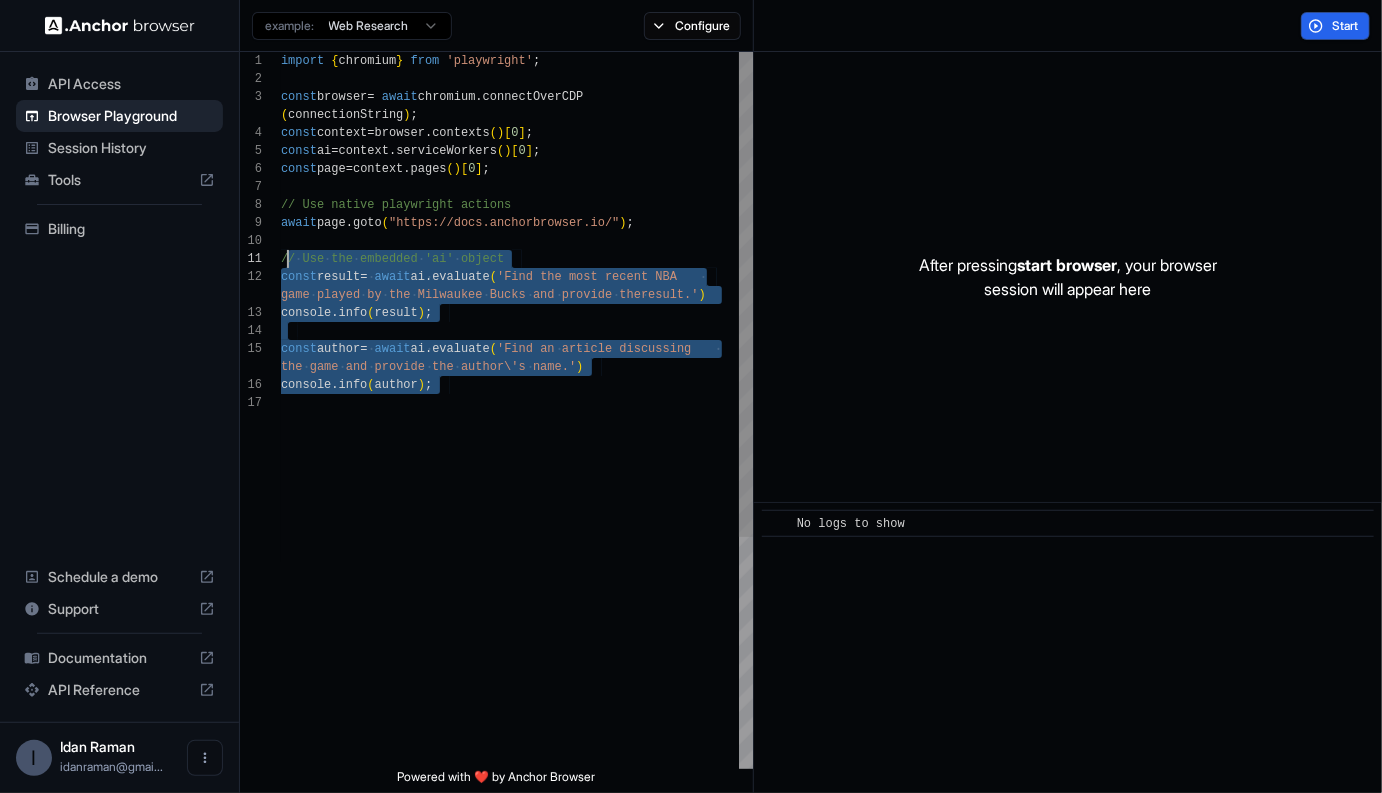 scroll, scrollTop: 36, scrollLeft: 0, axis: vertical 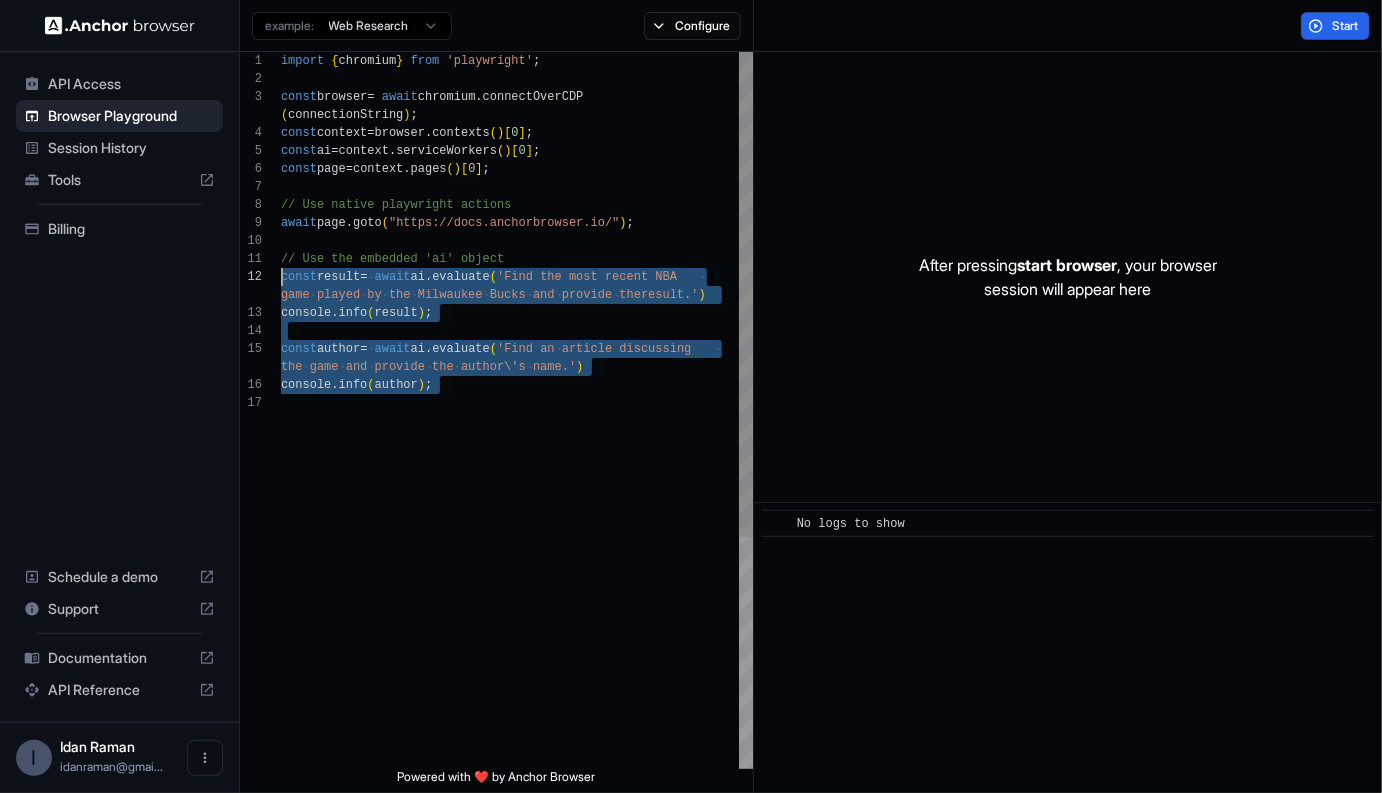 drag, startPoint x: 567, startPoint y: 415, endPoint x: 253, endPoint y: 278, distance: 342.58575 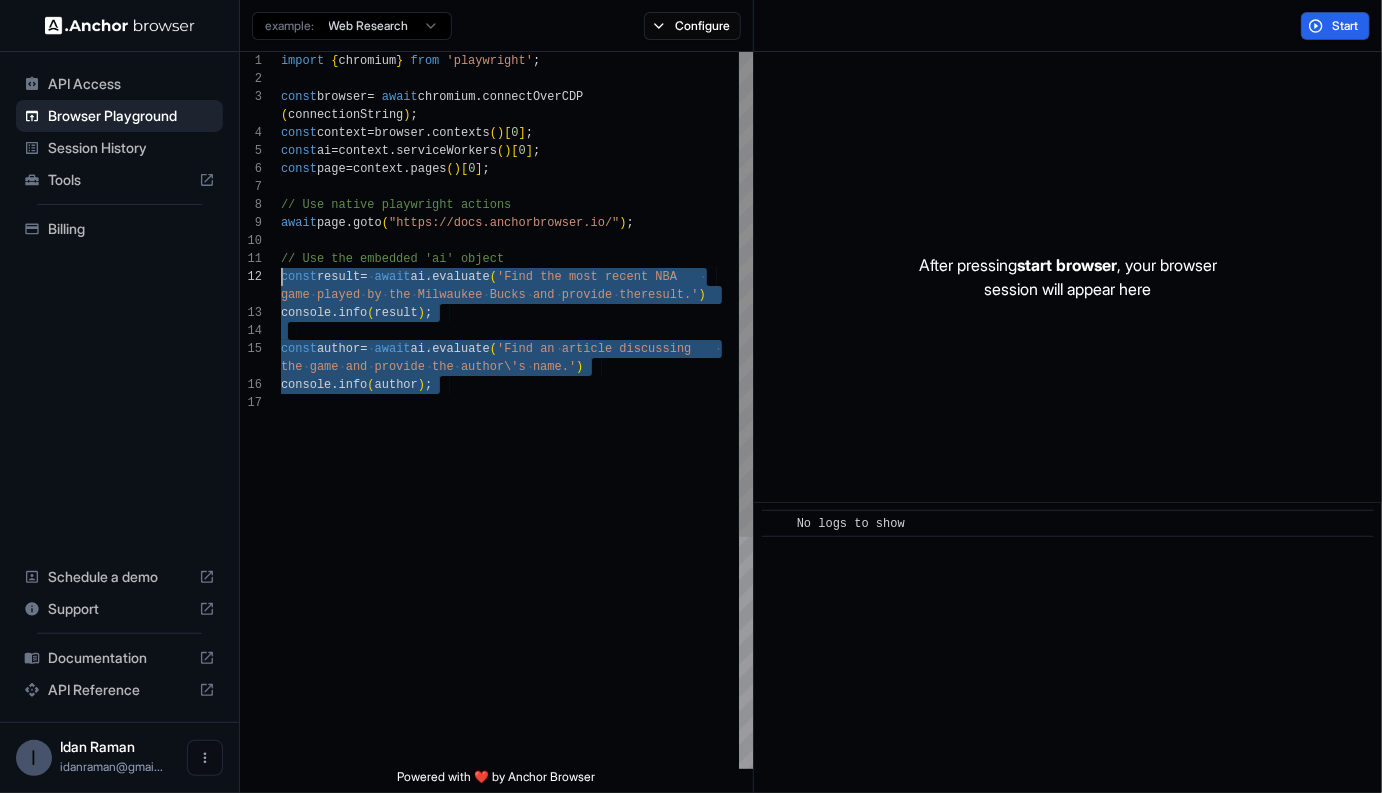scroll, scrollTop: 18, scrollLeft: 0, axis: vertical 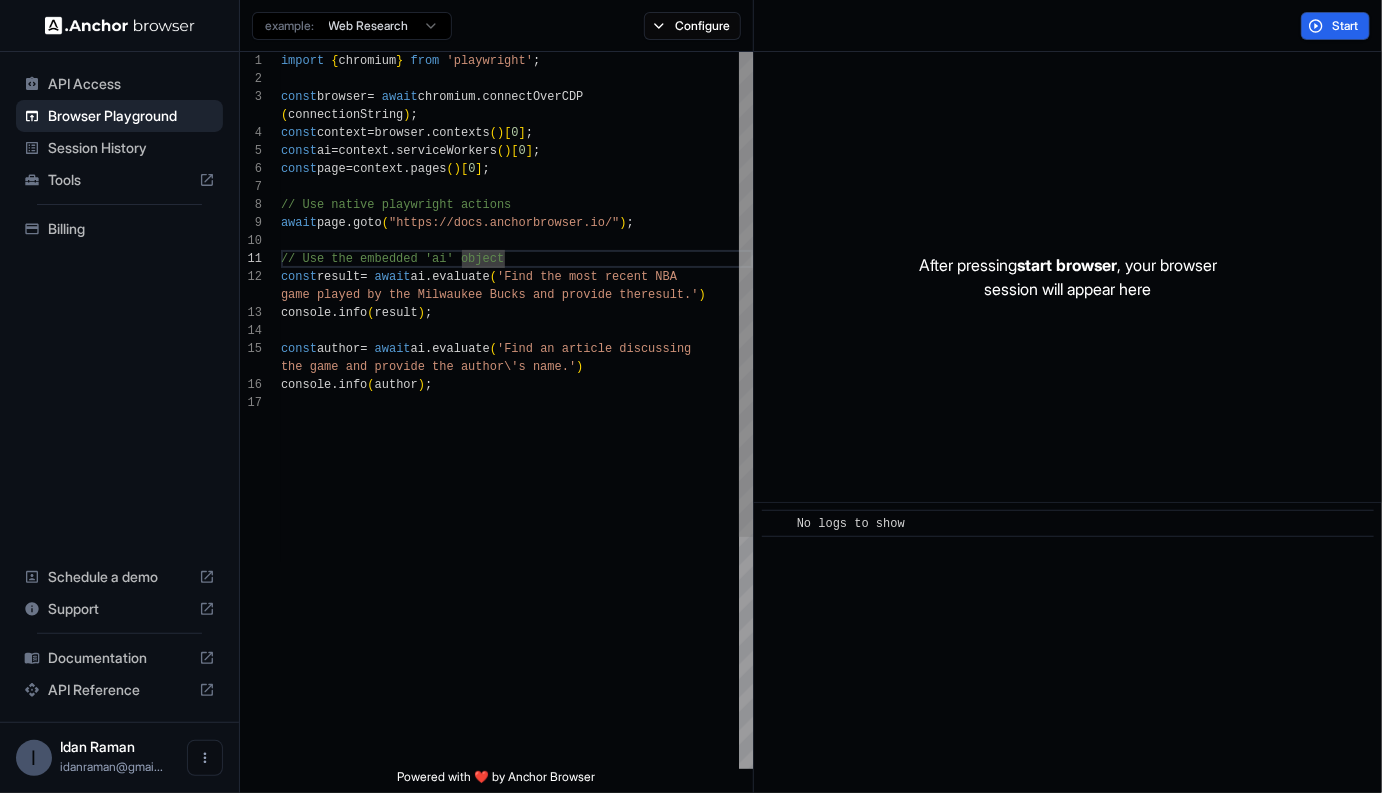 click on "import   {   chromium   }   from   'playwright' ; const  browser  =  await  chromium  .connectOverCDP ( connectionString ) ; const  context  =  browser  . contexts ( ) [ 0 ] ; const  ai  =  context  . serviceWorkers ( ) [ 0 ] ; const  page  =  context  . pages ( ) [ 0 ] ; // Use native playwright actions await  page  . goto ( "https://docs.anchorbrowser.io/" ) ; // Use the embedded 'ai' object const  result  =  await  ai  . evaluate ( 'Find the most recent NBA  game played by the Milwaukee Bucks and provide the  result.' ) console .info ( result ) ; const  author  =  await  ai  . evaluate ( 'Find an article discussing  the game and provide the author's name.' ) console .info ( author ) ;" at bounding box center [517, 581] 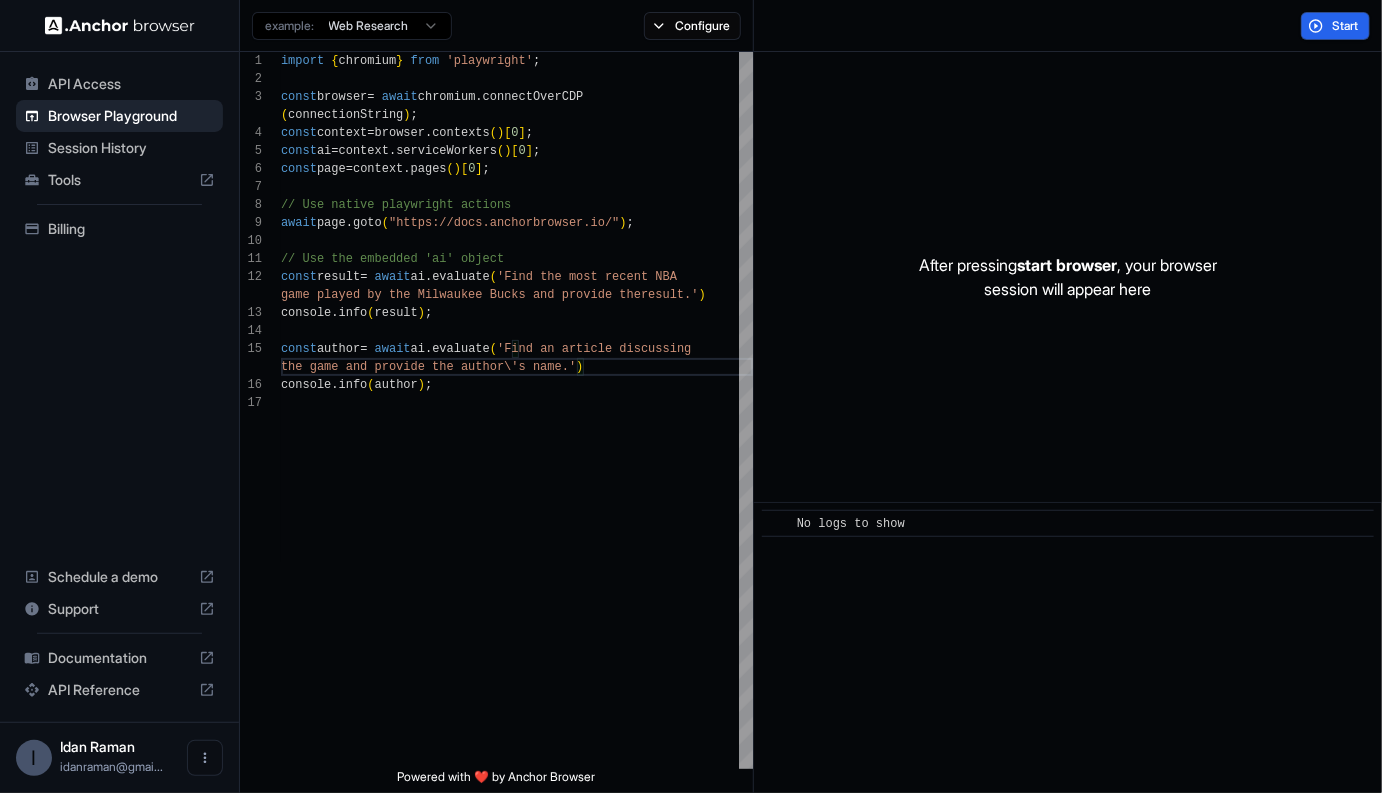 click on "Start" at bounding box center [1335, 26] 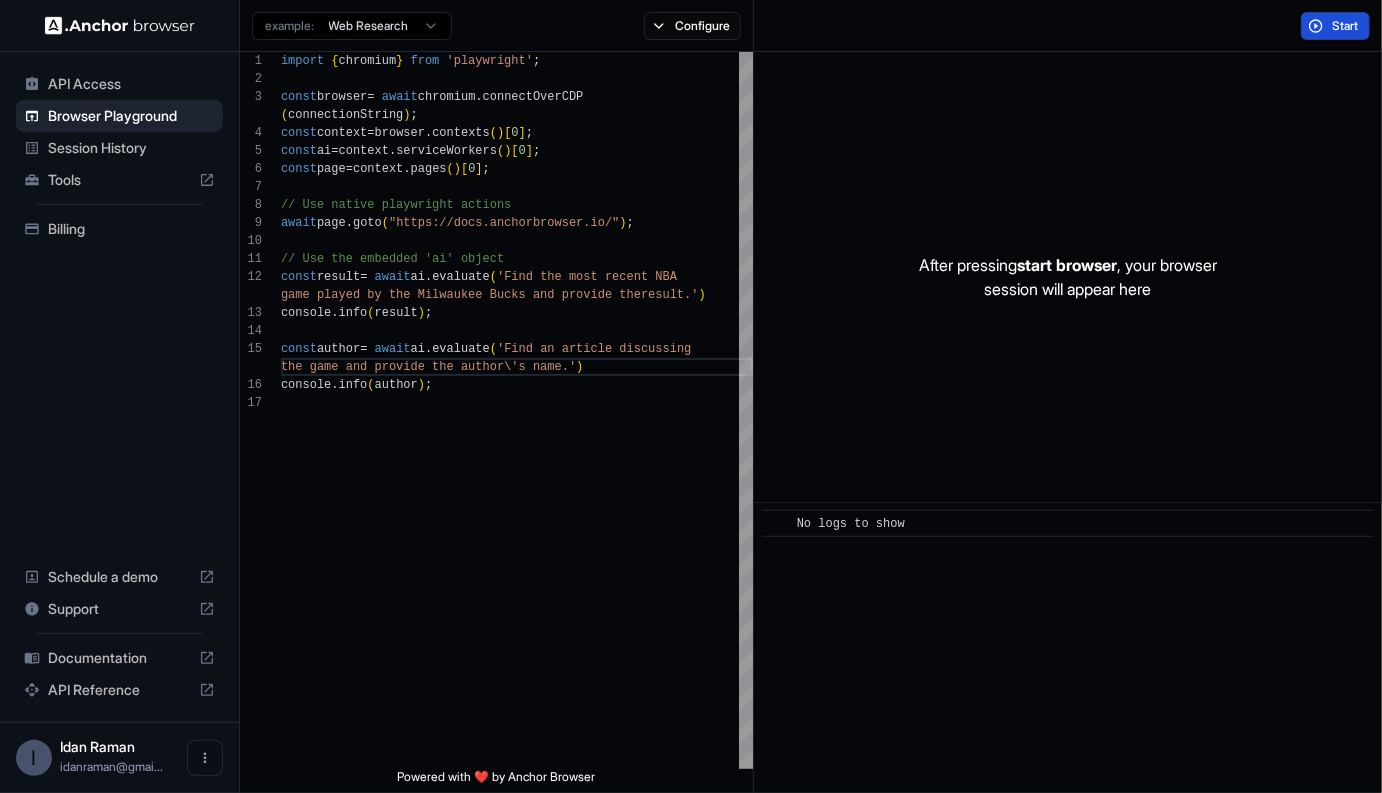 click on "Start" at bounding box center (1335, 26) 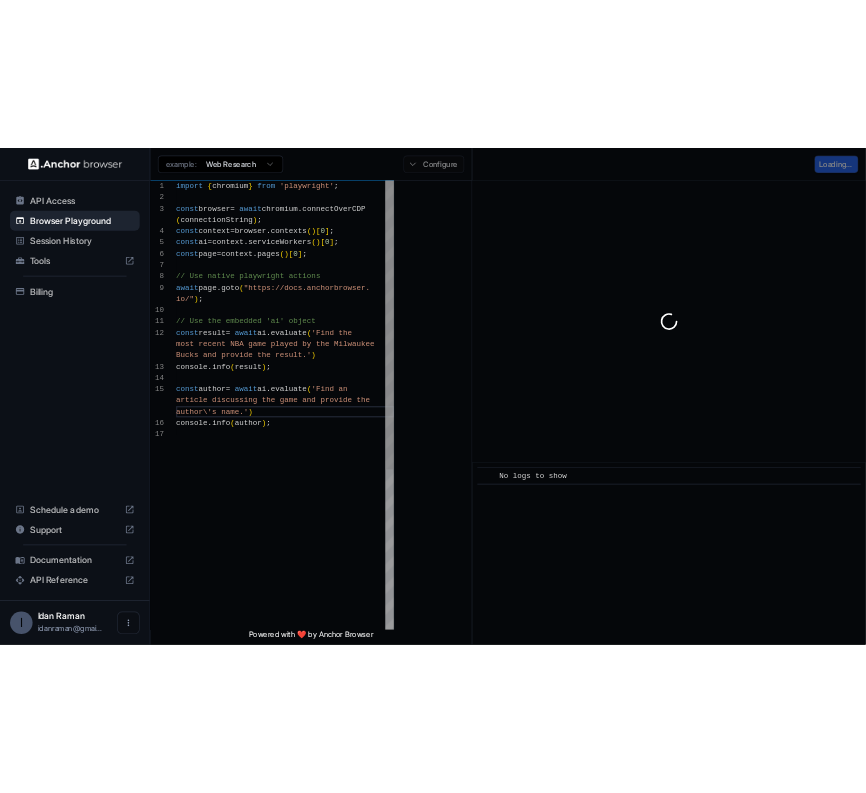 scroll, scrollTop: 36, scrollLeft: 0, axis: vertical 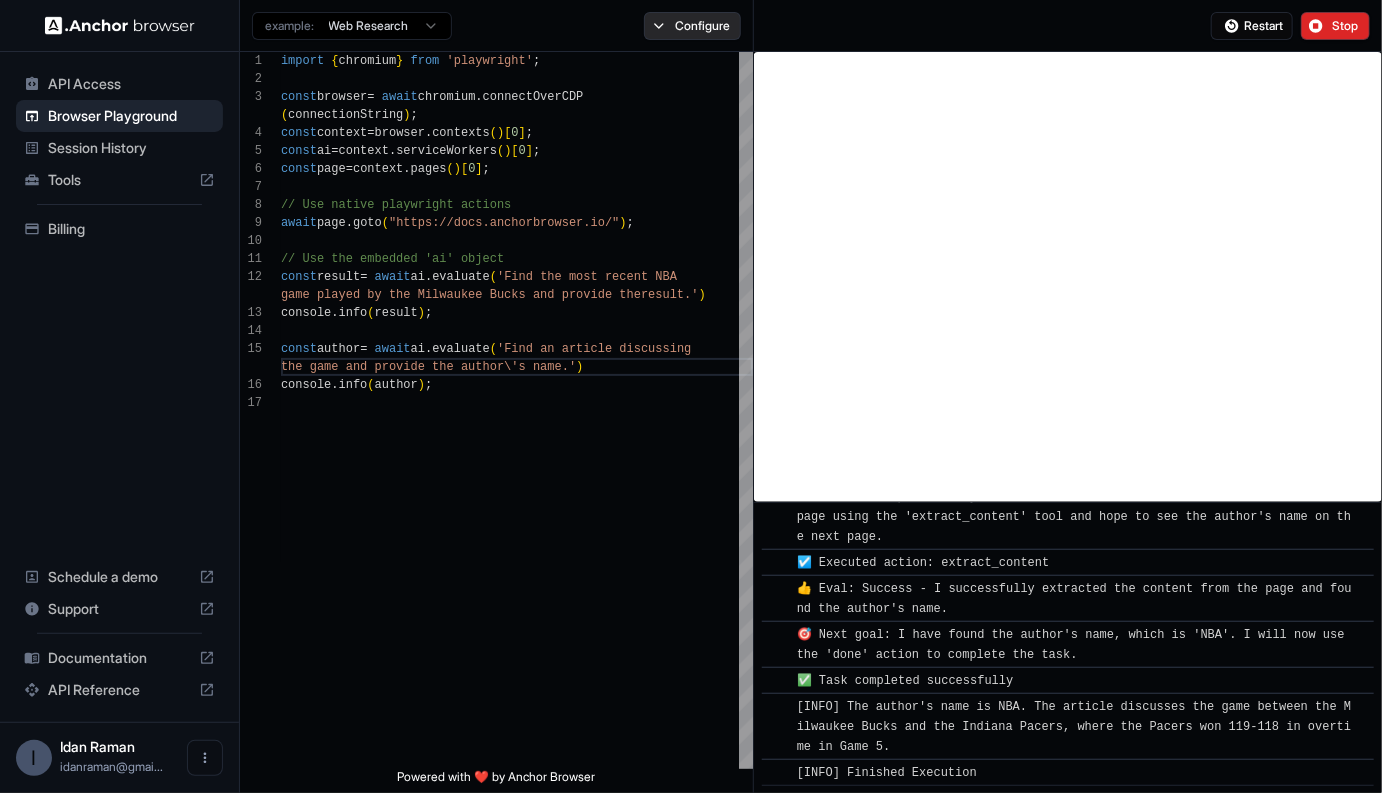 click on "Configure" at bounding box center [692, 26] 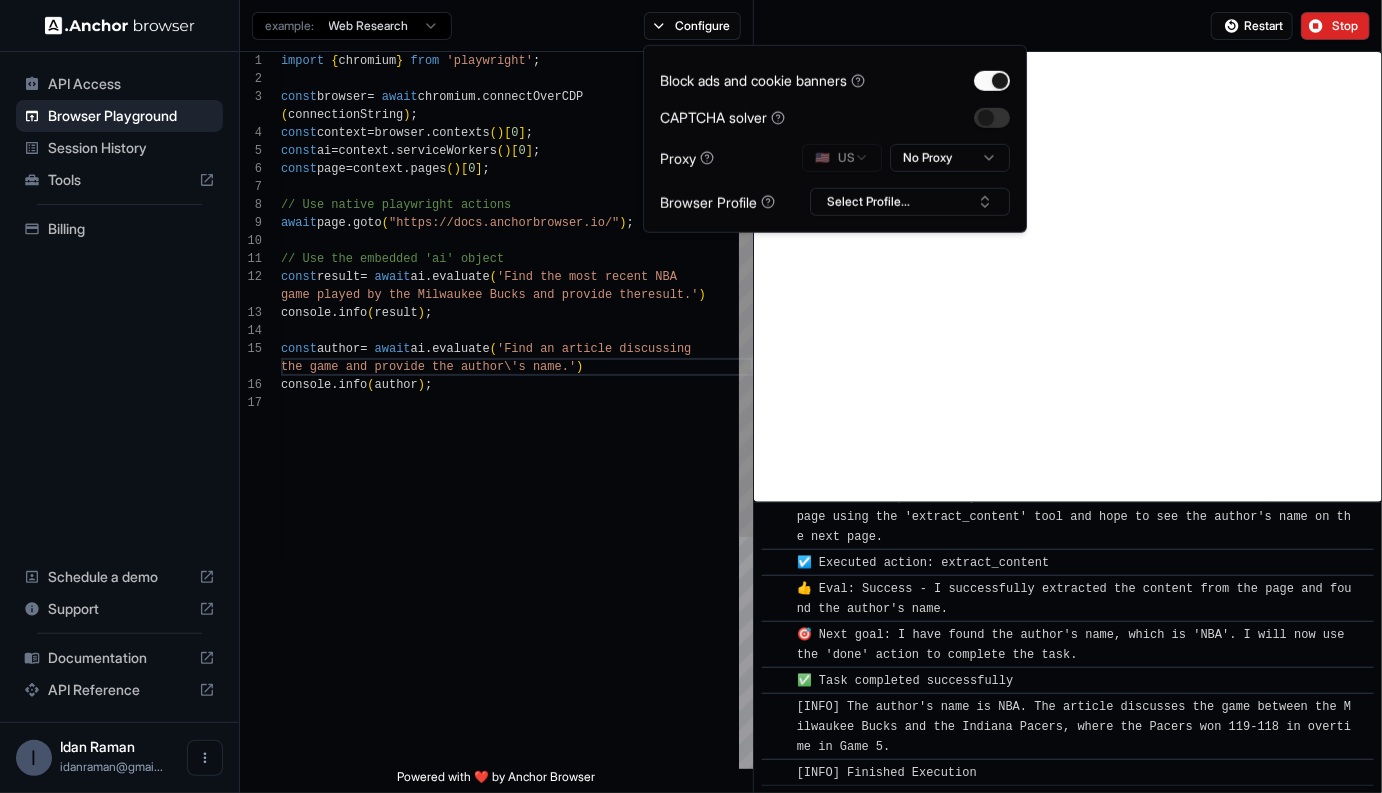 type on "**********" 